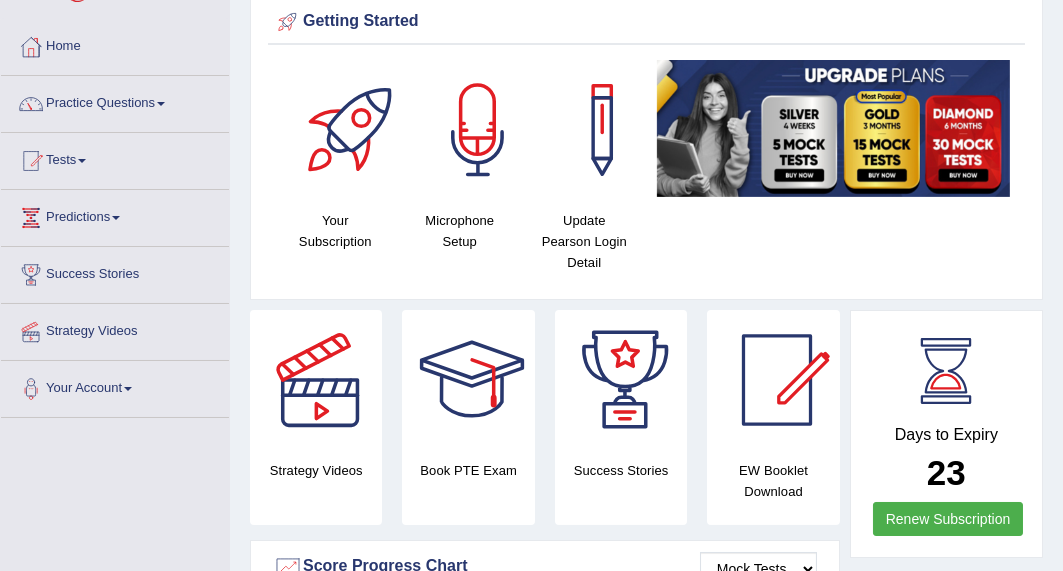 scroll, scrollTop: 80, scrollLeft: 0, axis: vertical 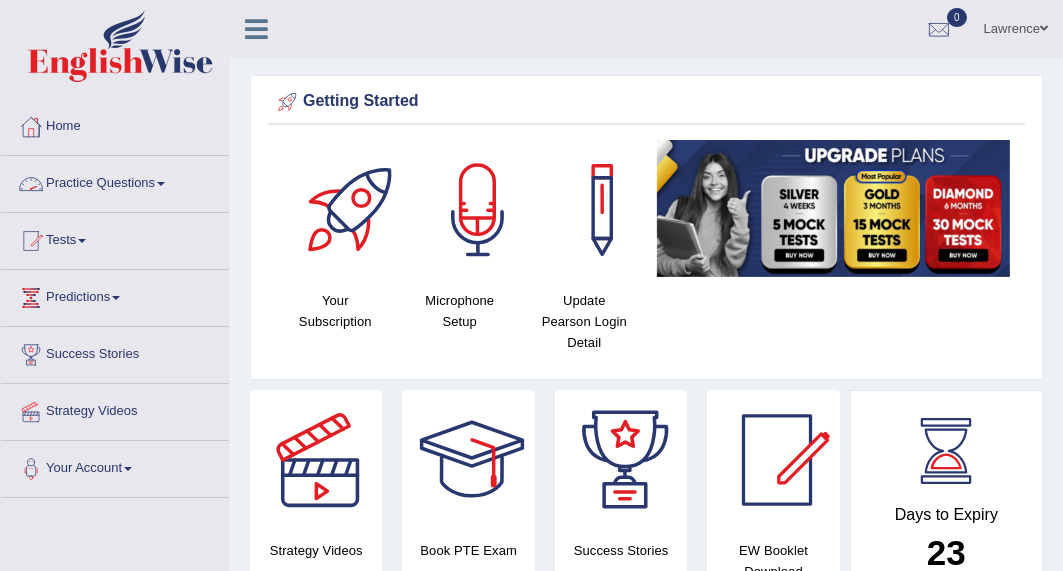 click on "Practice Questions   Speaking Practice Read Aloud
Repeat Sentence
Describe Image
Re-tell Lecture
Answer Short Question
Summarize Group Discussion
Respond To A Situation
Writing Practice  Summarize Written Text
Write Essay
Reading Practice  Reading & Writing: Fill In The Blanks
Choose Multiple Answers
Re-order Paragraphs
Fill In The Blanks
Choose Single Answer
Listening Practice  Summarize Spoken Text
Highlight Incorrect Words
Highlight Correct Summary
Select Missing Word
Choose Single Answer
Choose Multiple Answers
Fill In The Blanks
Write From Dictation
Pronunciation" at bounding box center [115, 184] 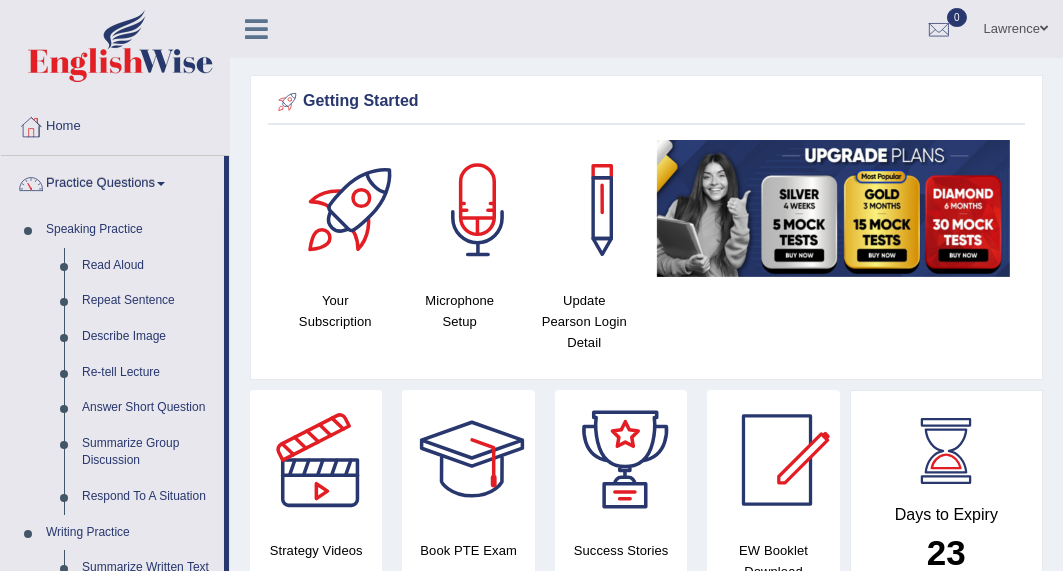 scroll, scrollTop: 320, scrollLeft: 0, axis: vertical 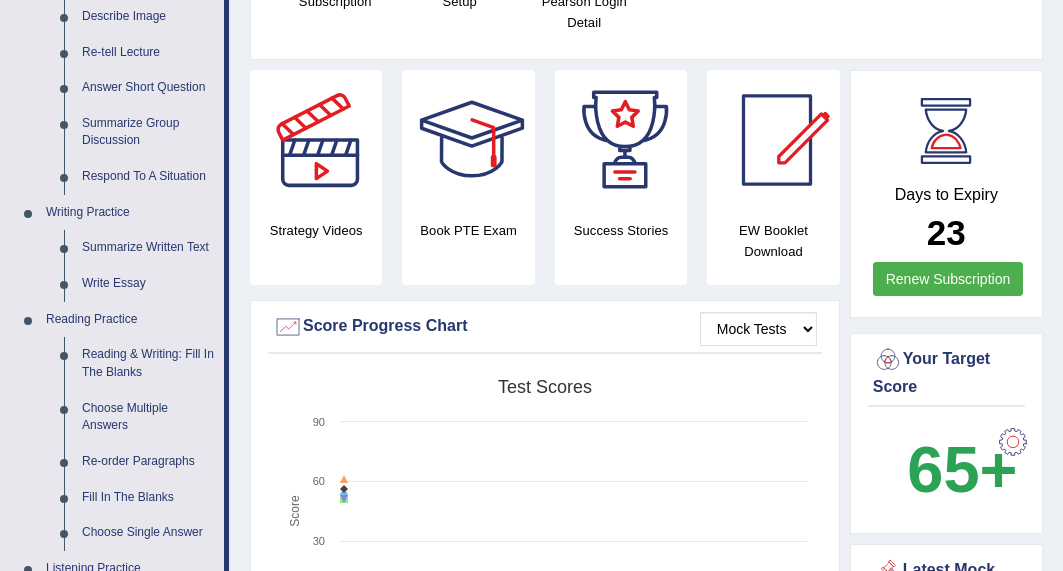 click on "Summarize Group Discussion" at bounding box center [148, 132] 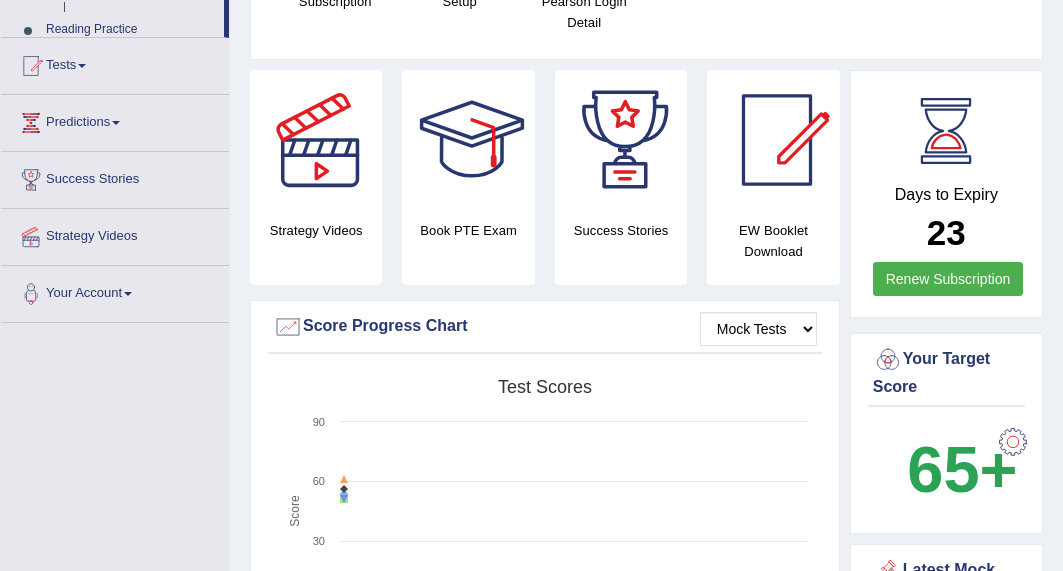 scroll, scrollTop: 310, scrollLeft: 0, axis: vertical 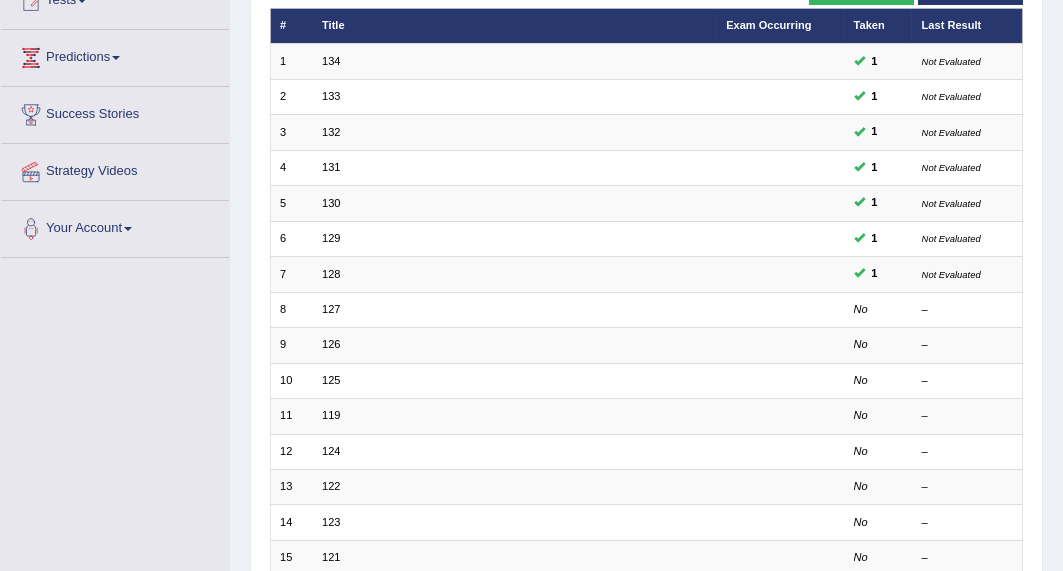 click on "127" at bounding box center (331, 309) 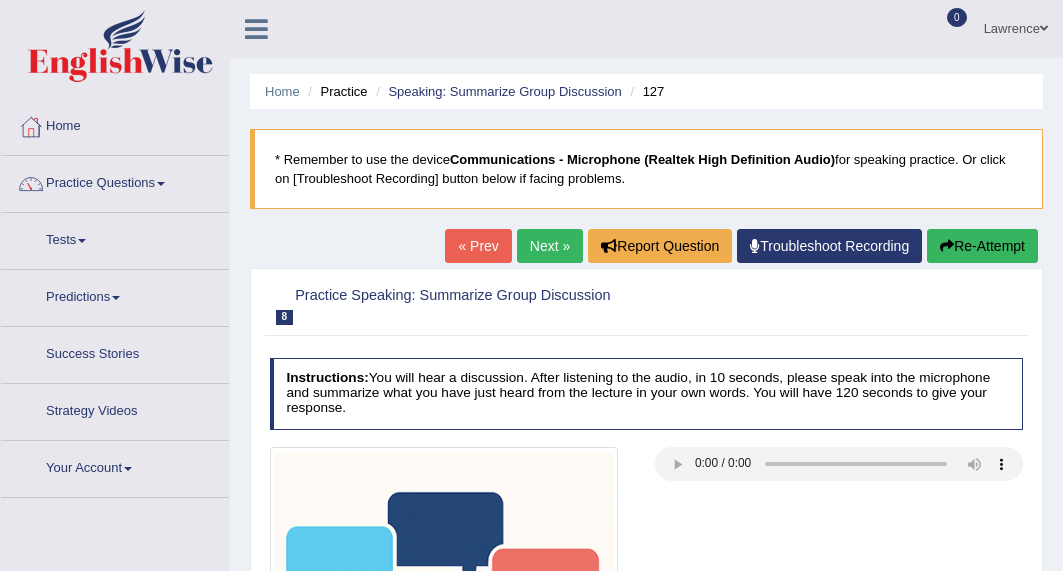 scroll, scrollTop: 0, scrollLeft: 0, axis: both 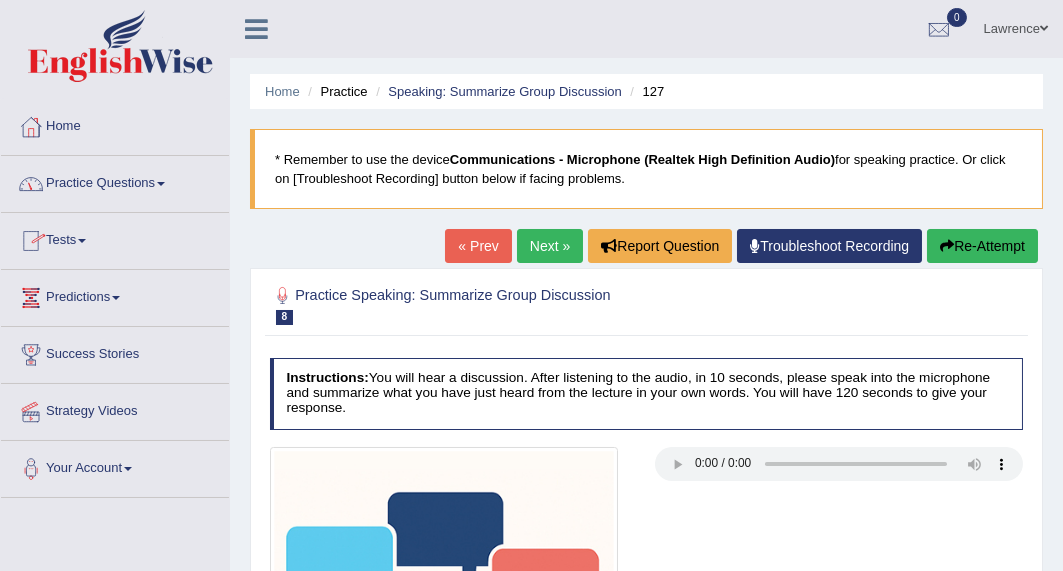 click on "Practice Questions" at bounding box center (115, 181) 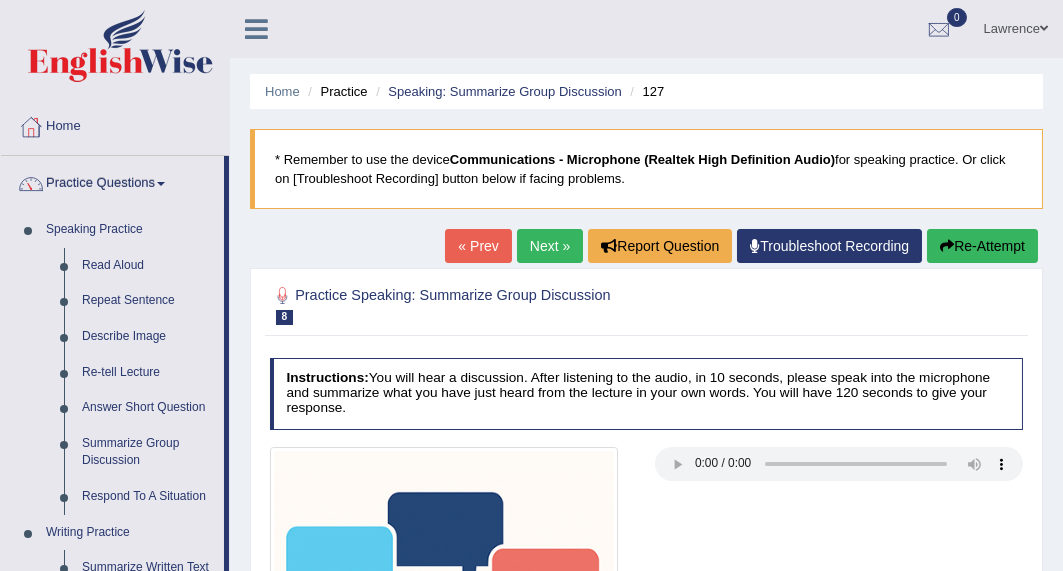 click on "Speaking Practice" at bounding box center (130, 230) 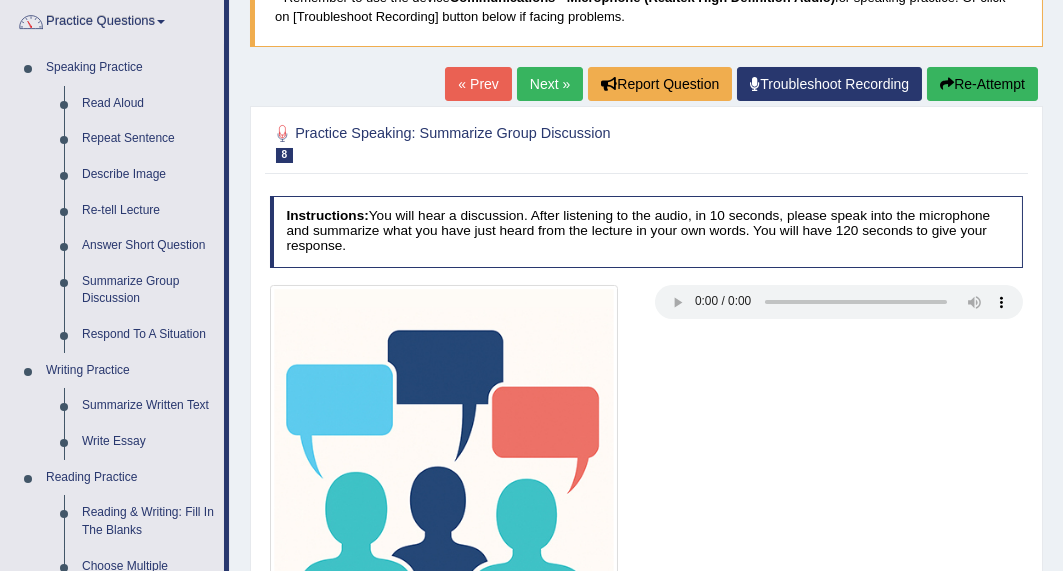 scroll, scrollTop: 160, scrollLeft: 0, axis: vertical 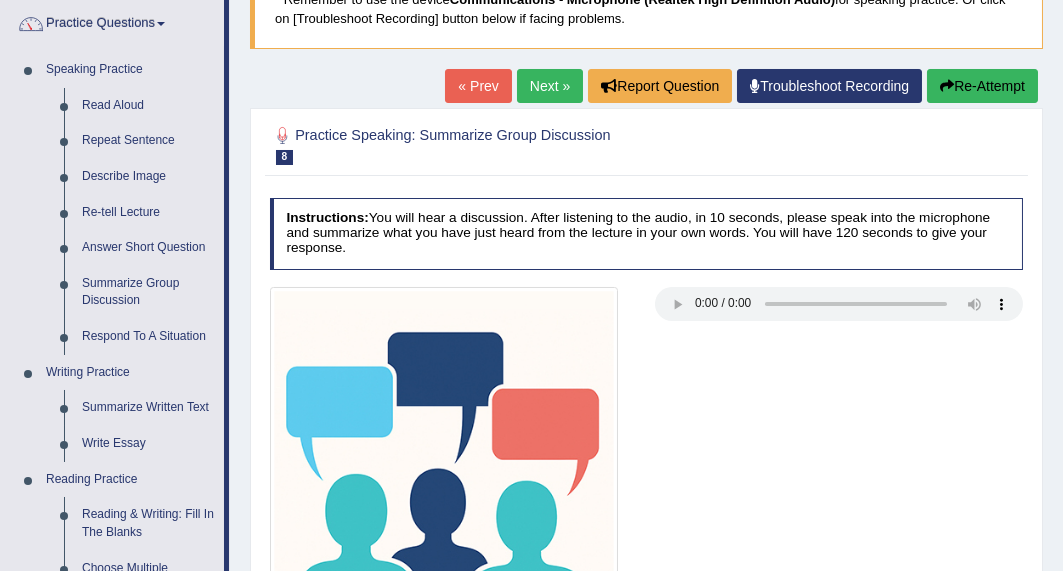 click on "« Prev" at bounding box center (478, 86) 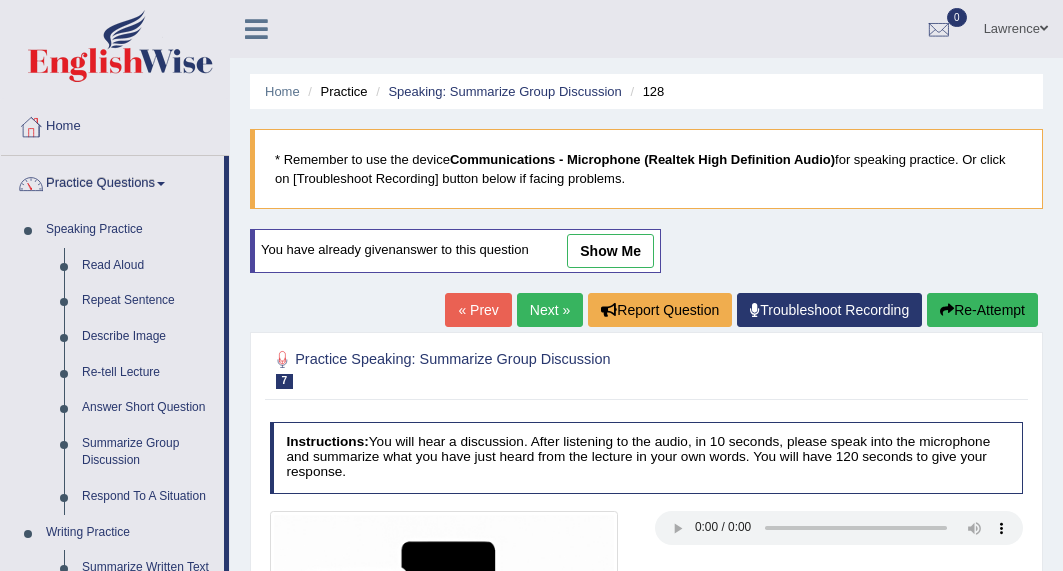 scroll, scrollTop: 0, scrollLeft: 0, axis: both 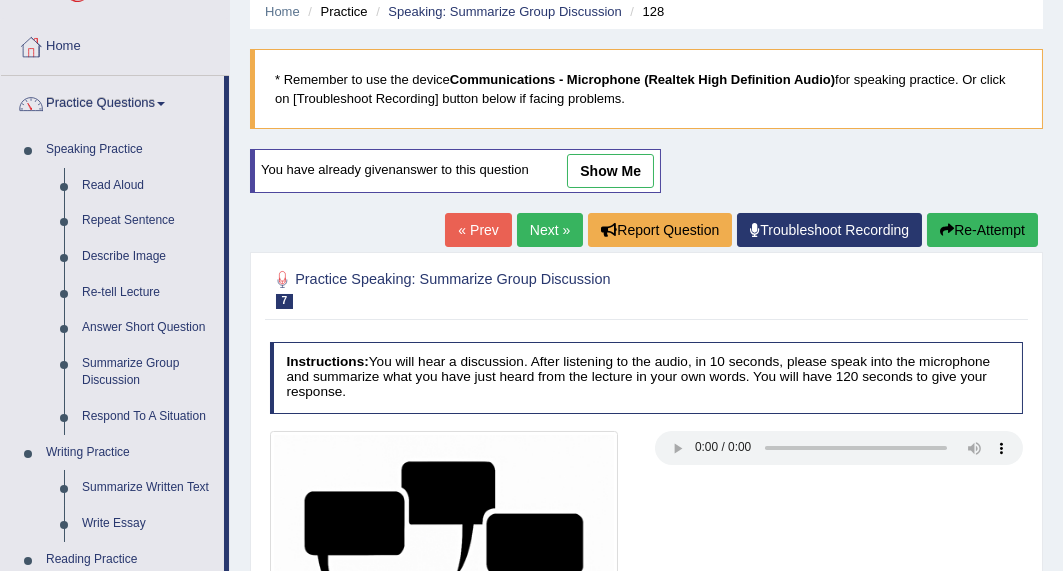 click on "Summarize Group Discussion" at bounding box center (148, 372) 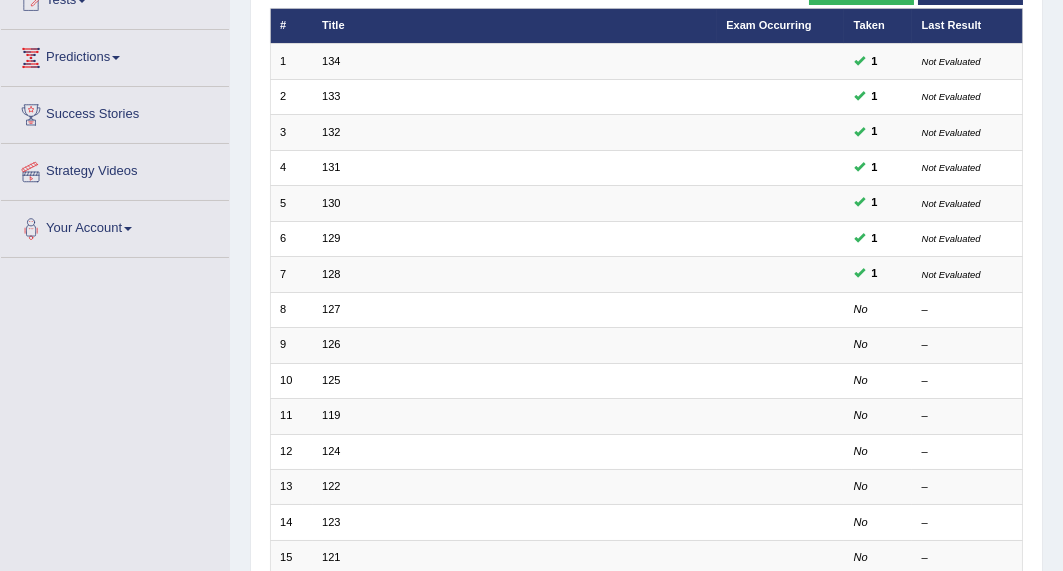 scroll, scrollTop: 240, scrollLeft: 0, axis: vertical 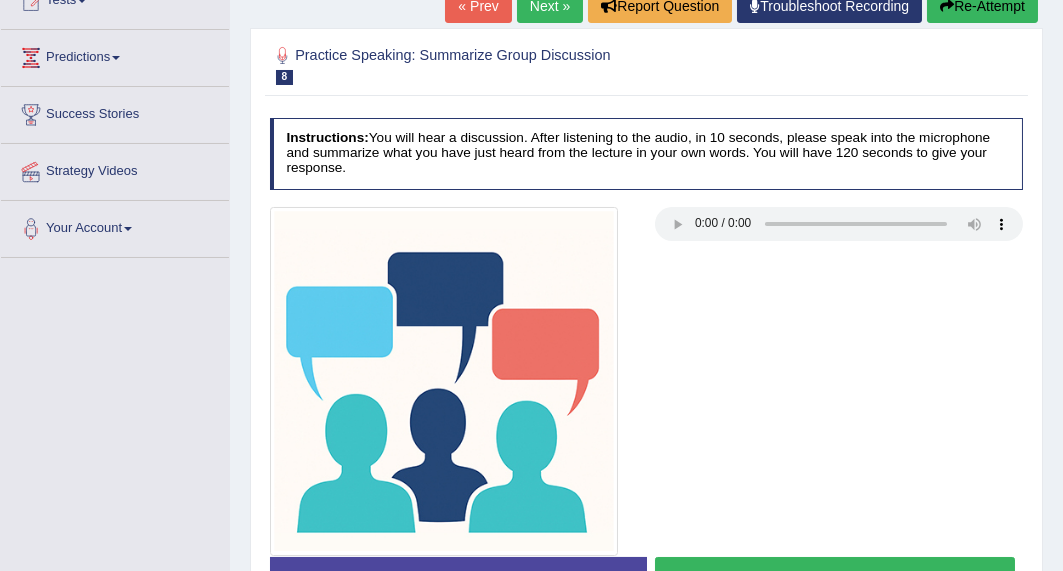 type 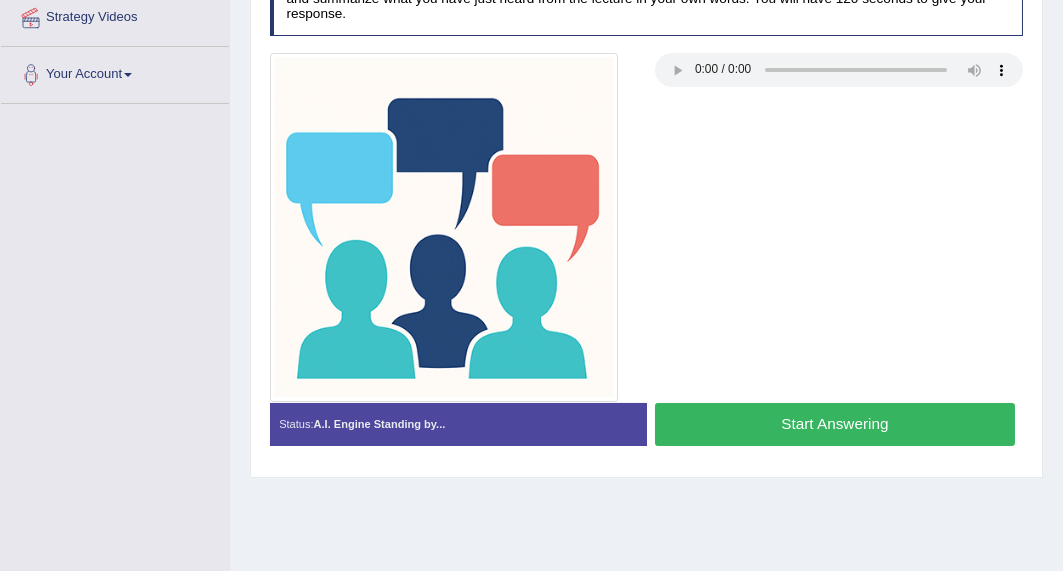 scroll, scrollTop: 479, scrollLeft: 0, axis: vertical 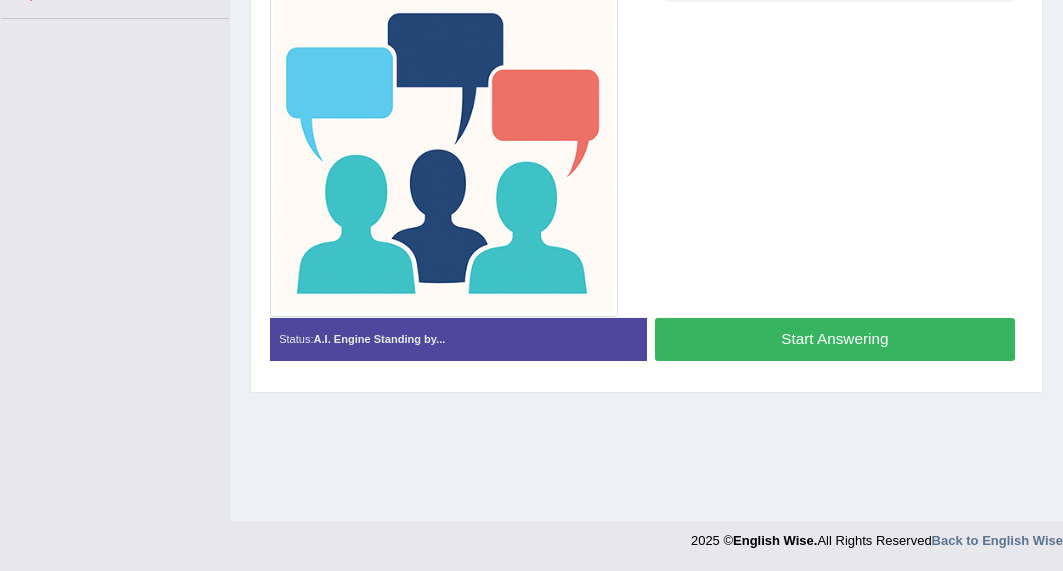 click on "Start Answering" at bounding box center [835, 339] 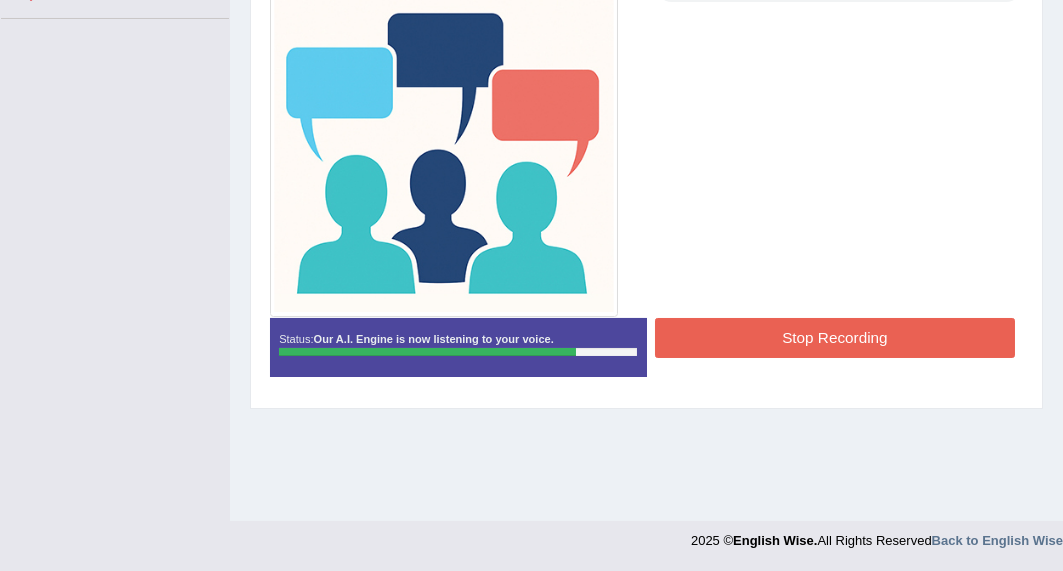 click on "Stop Recording" at bounding box center (835, 337) 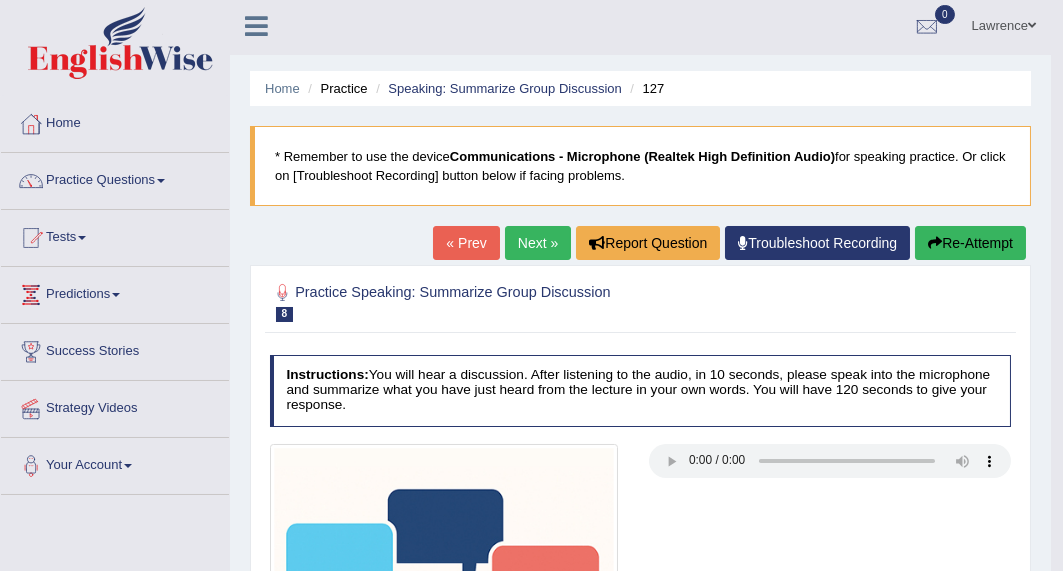 scroll, scrollTop: 0, scrollLeft: 0, axis: both 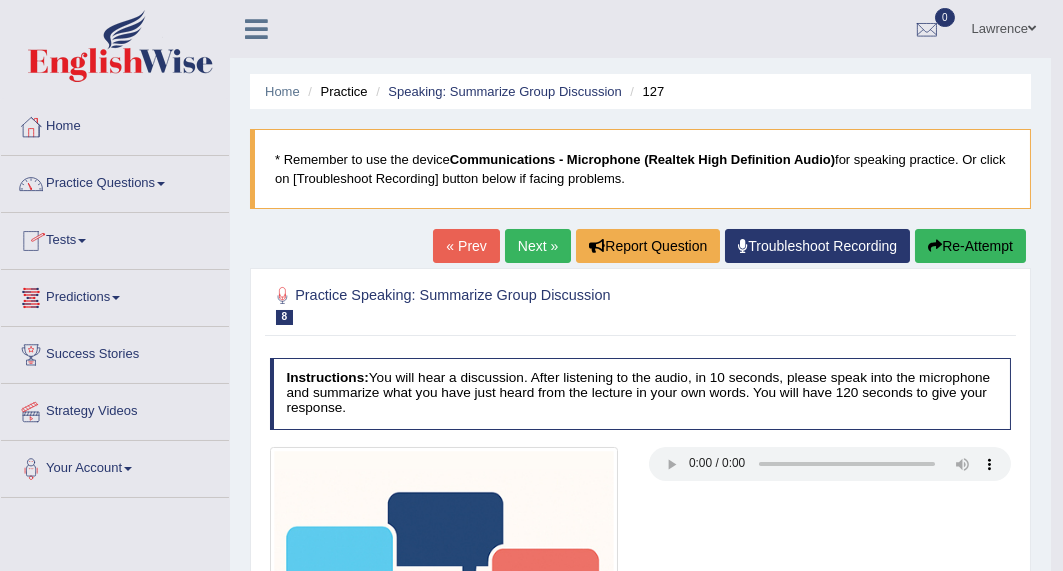 click on "Practice Questions" at bounding box center (115, 181) 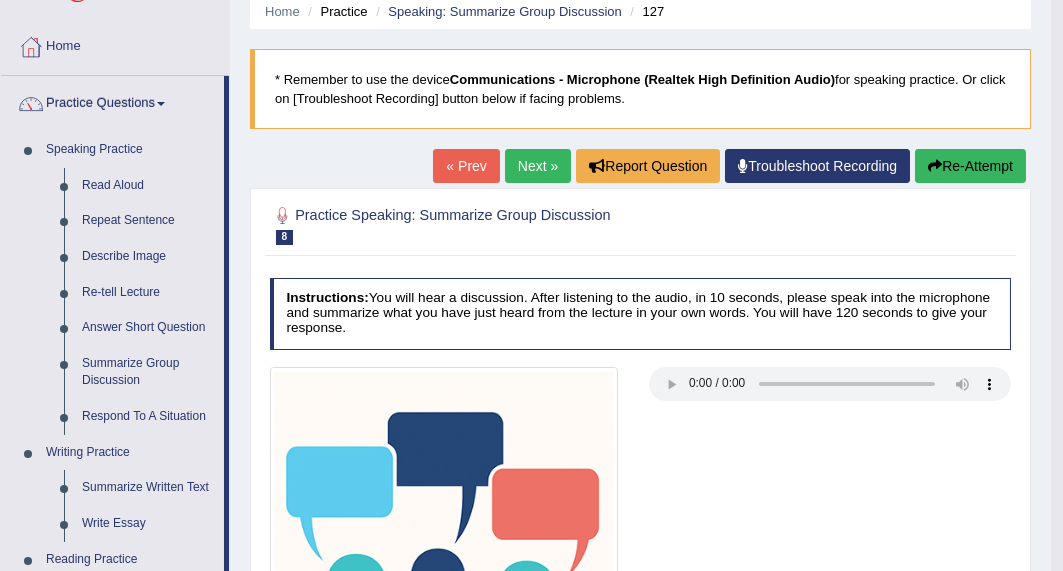 scroll, scrollTop: 160, scrollLeft: 0, axis: vertical 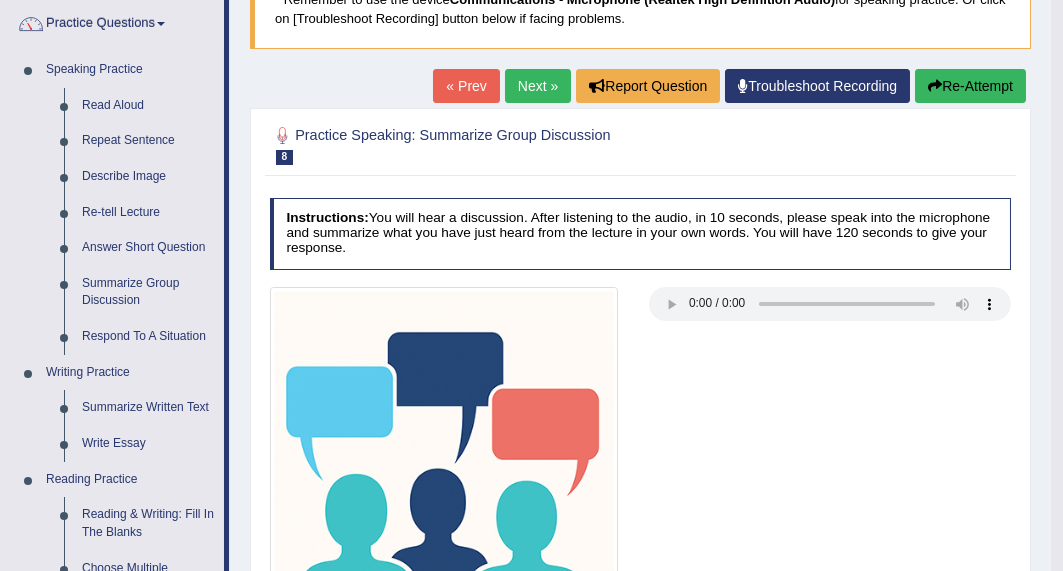 click on "Summarize Group Discussion" at bounding box center [148, 292] 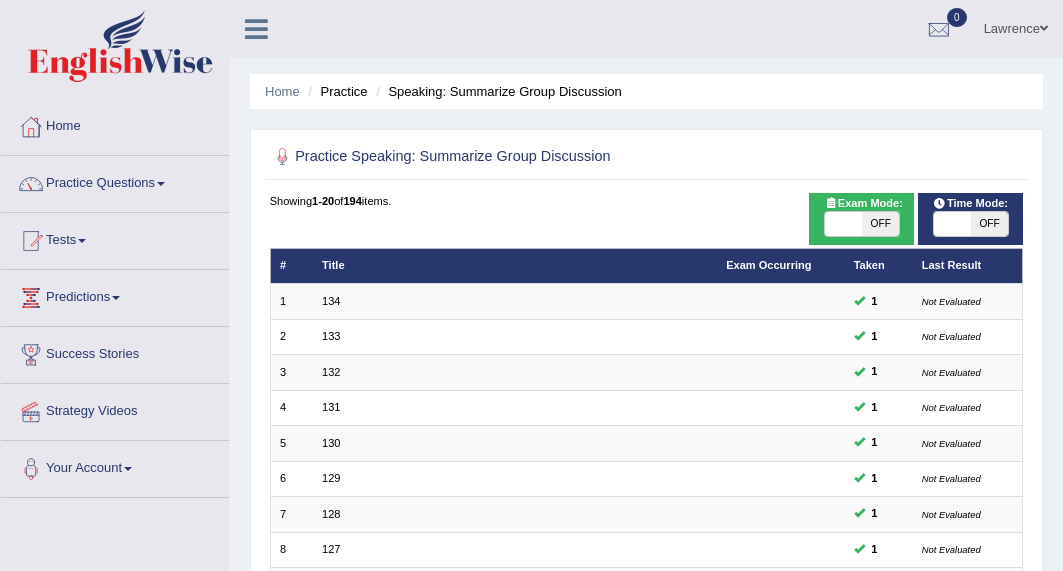 scroll, scrollTop: 0, scrollLeft: 0, axis: both 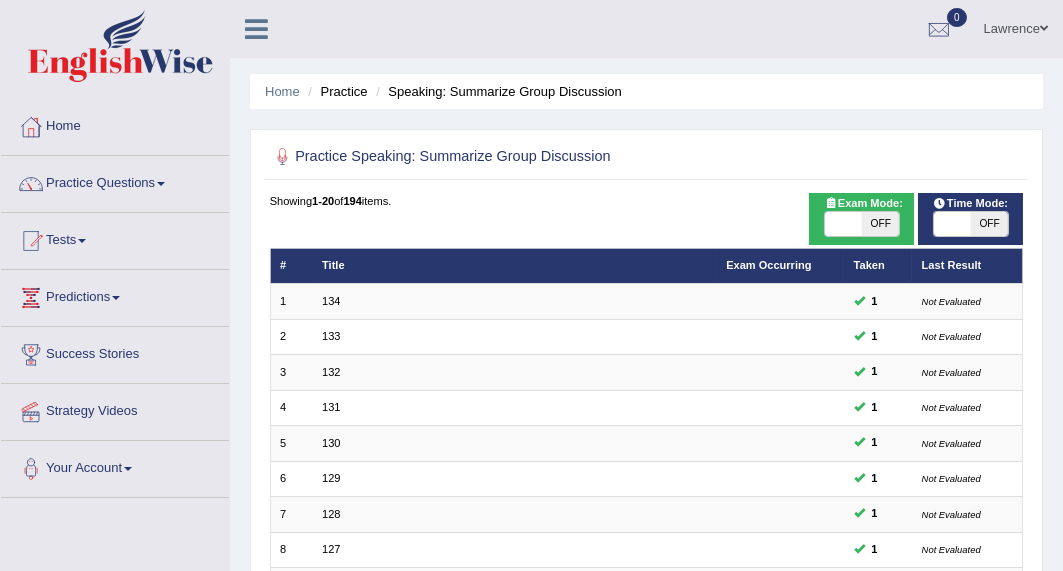 click at bounding box center [952, 224] 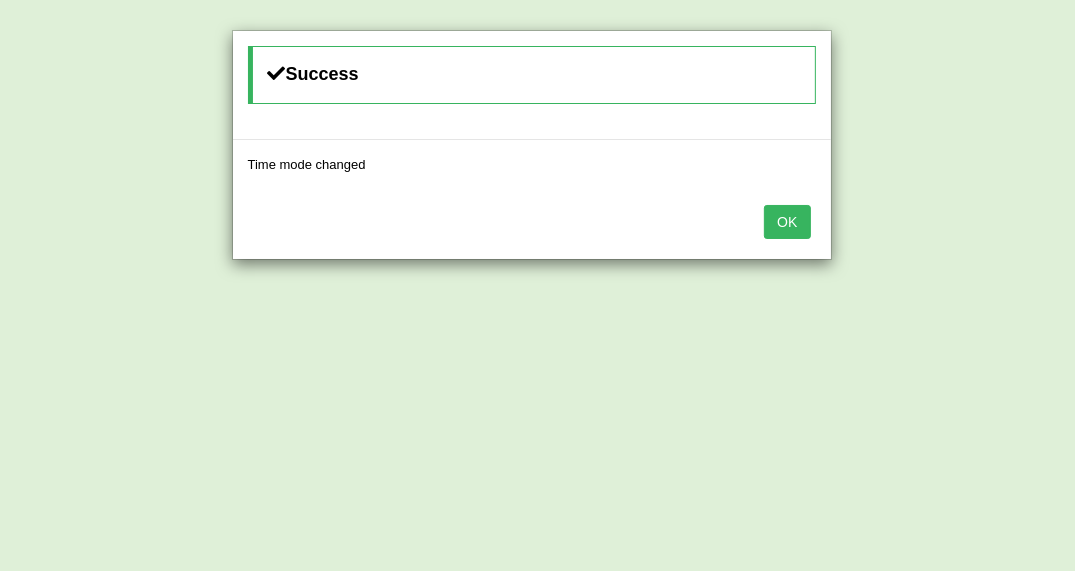 click on "OK" at bounding box center (787, 222) 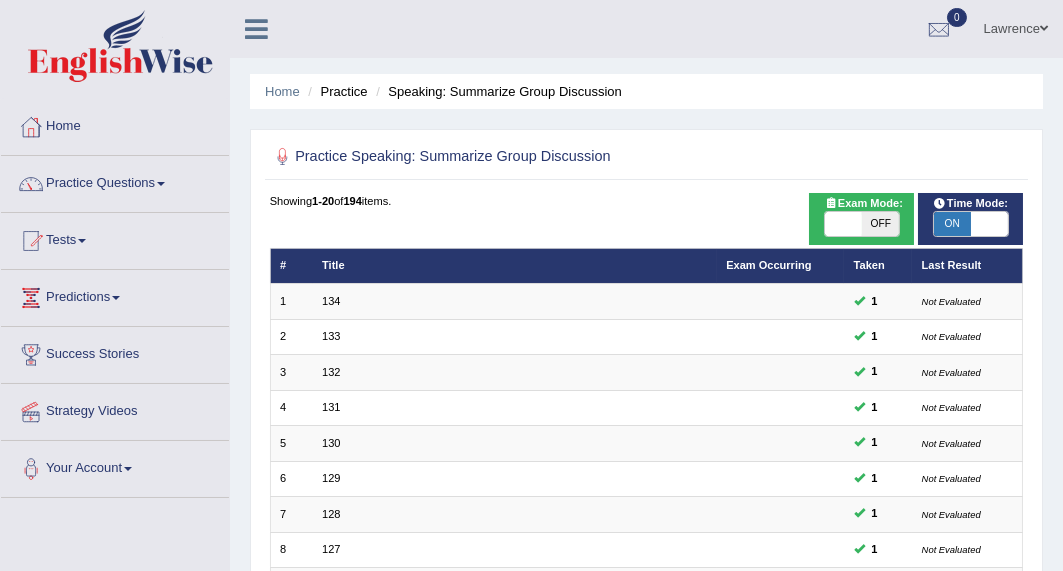 click at bounding box center [843, 224] 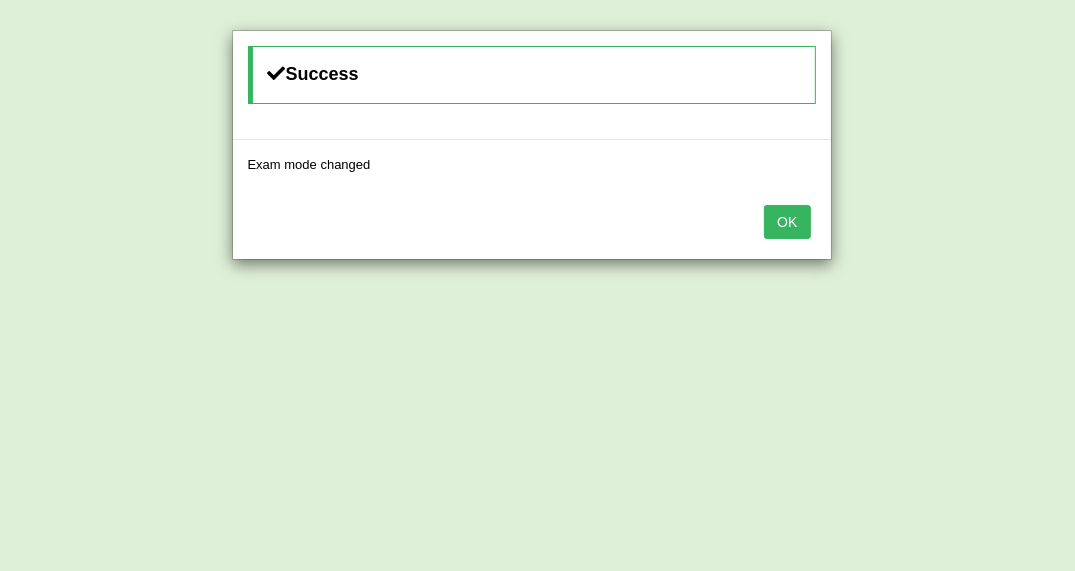 click on "OK" at bounding box center [787, 222] 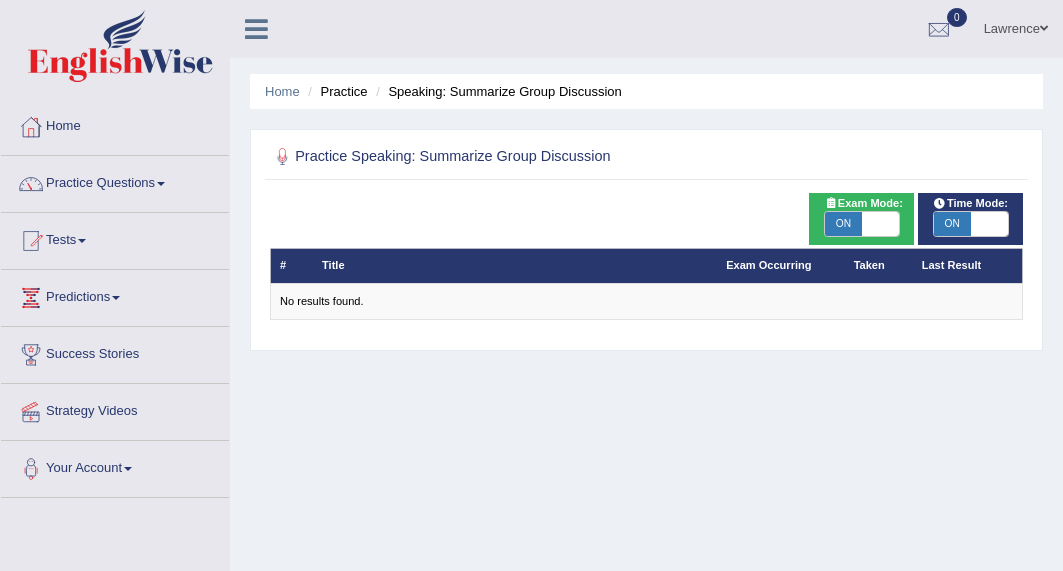 scroll, scrollTop: 37, scrollLeft: 0, axis: vertical 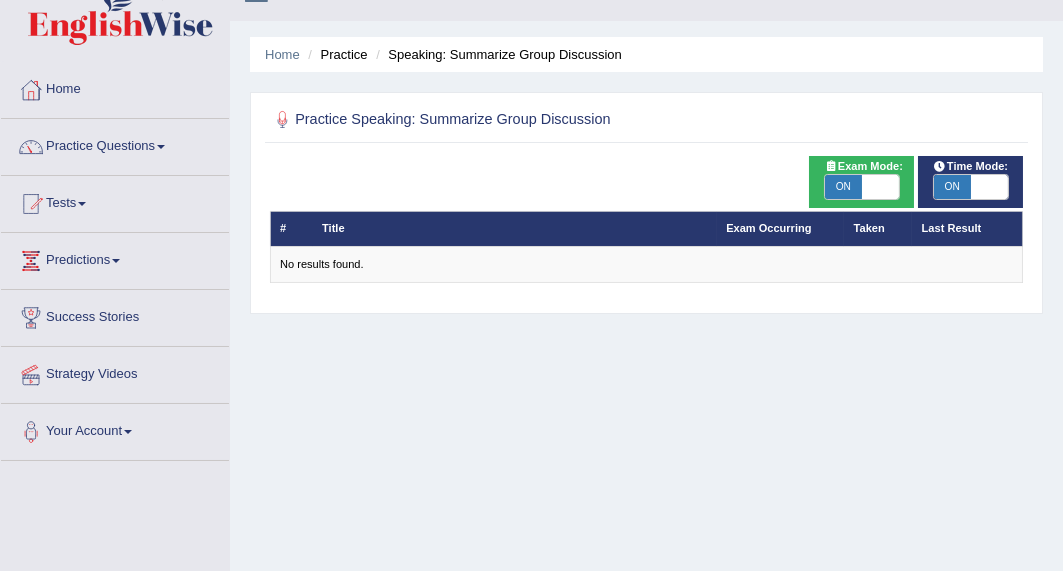 click at bounding box center [880, 187] 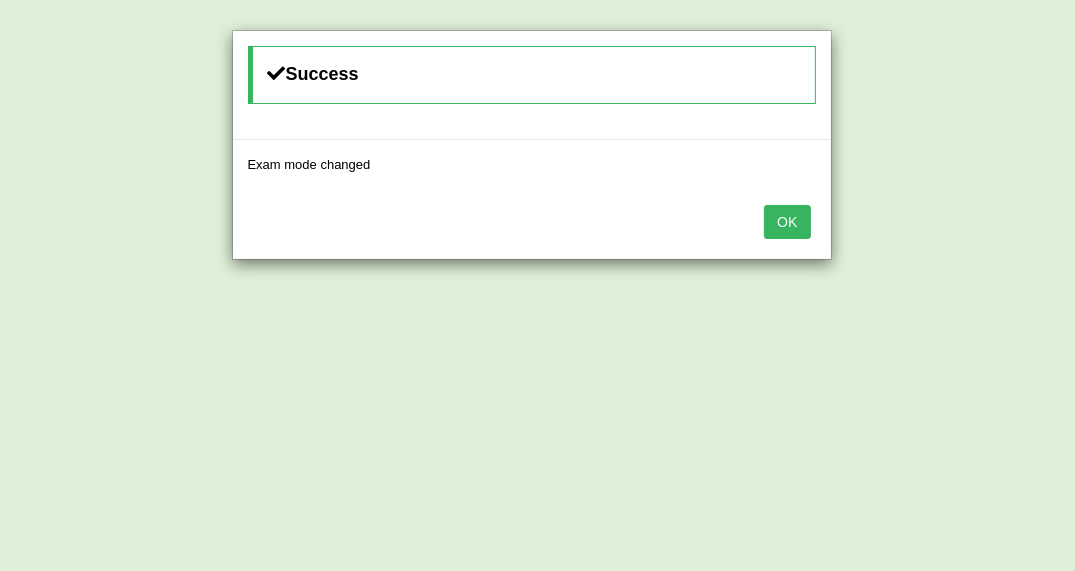 click on "OK" at bounding box center [787, 222] 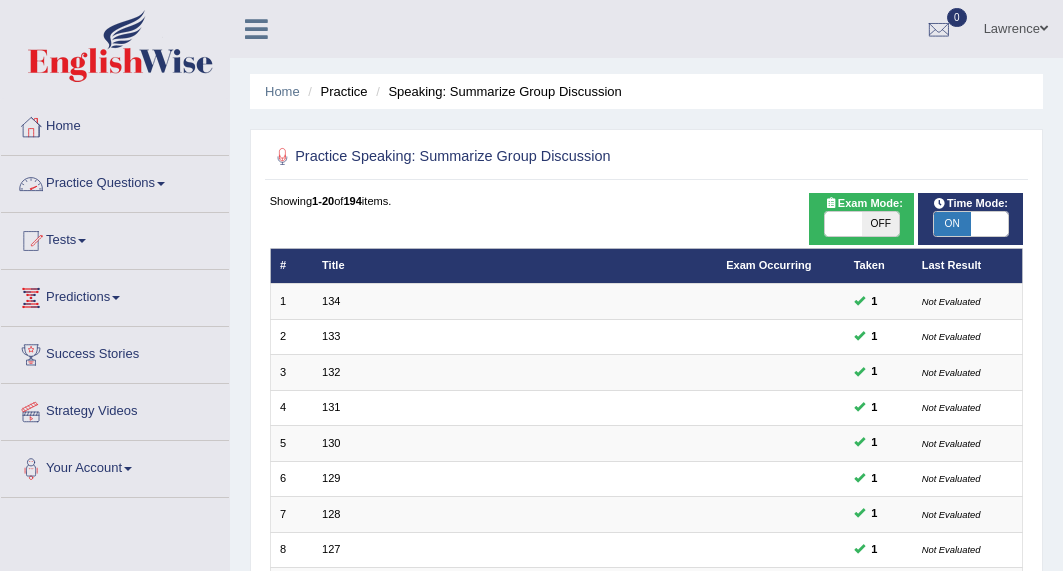 scroll, scrollTop: 357, scrollLeft: 0, axis: vertical 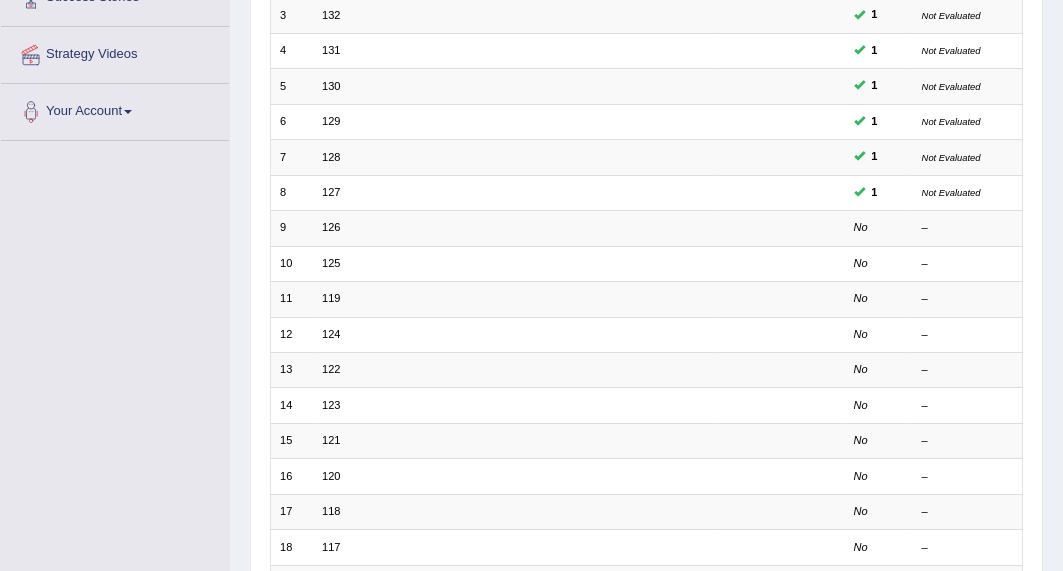 click on "126" at bounding box center (331, 227) 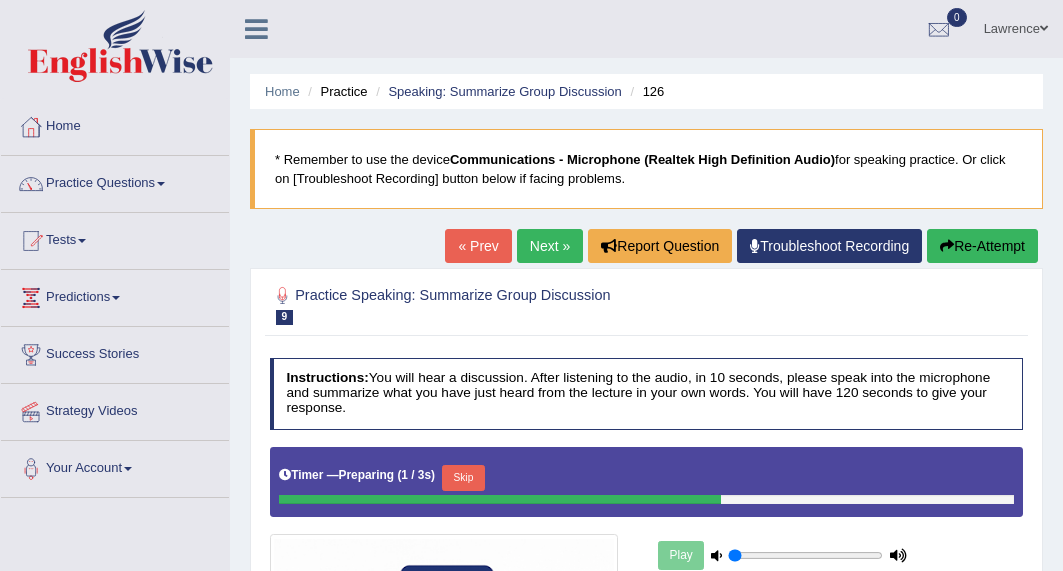 scroll, scrollTop: 330, scrollLeft: 0, axis: vertical 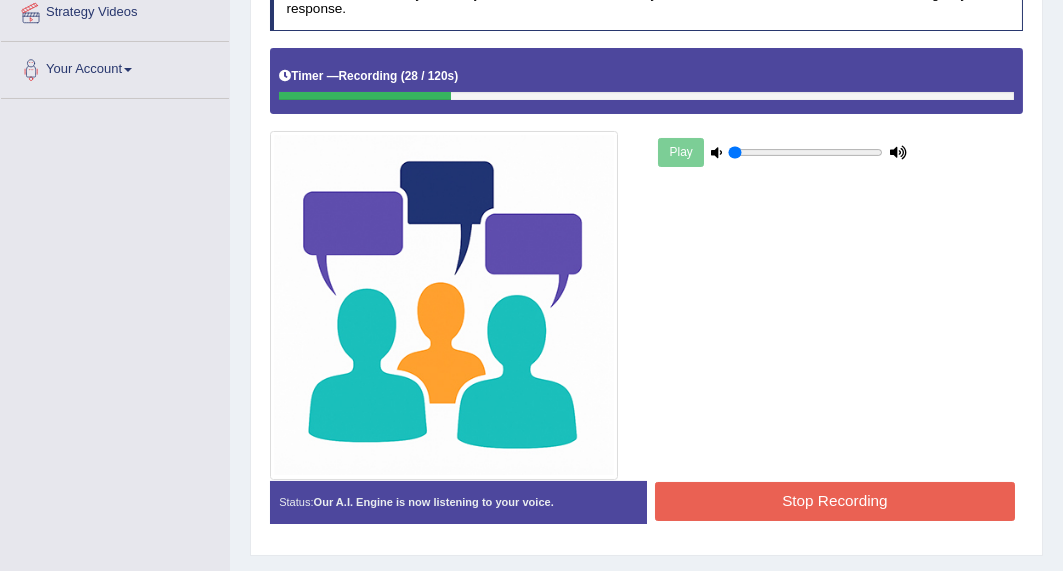 click on "Stop Recording" at bounding box center [835, 501] 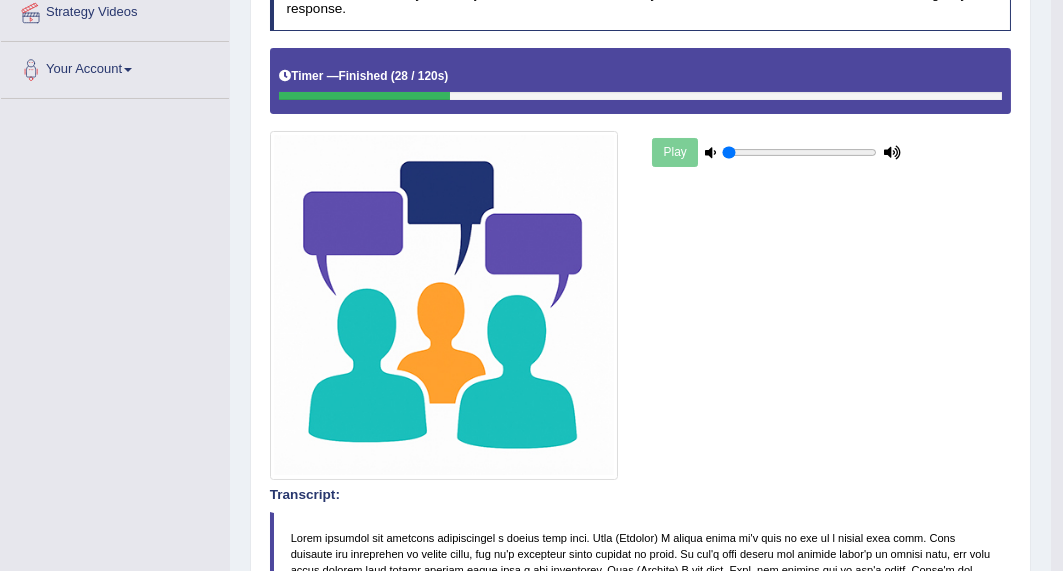 scroll, scrollTop: 79, scrollLeft: 0, axis: vertical 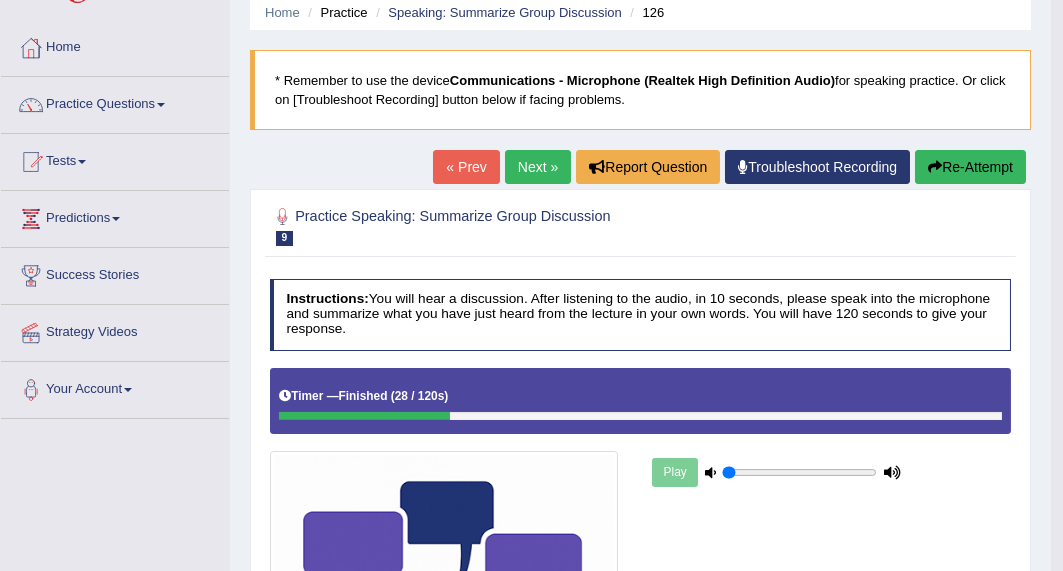 click on "Re-Attempt" at bounding box center [970, 167] 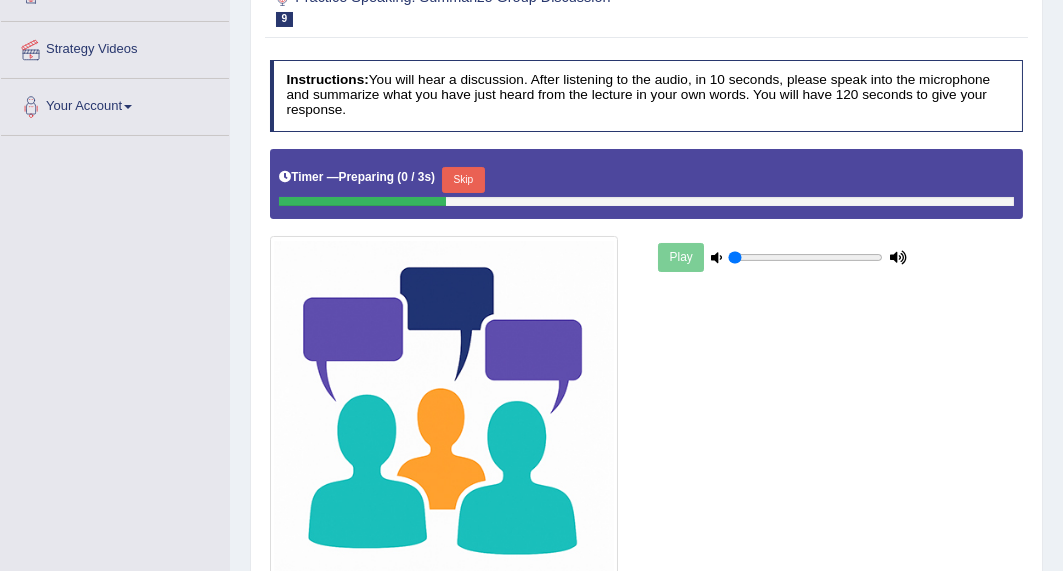 scroll, scrollTop: 42, scrollLeft: 0, axis: vertical 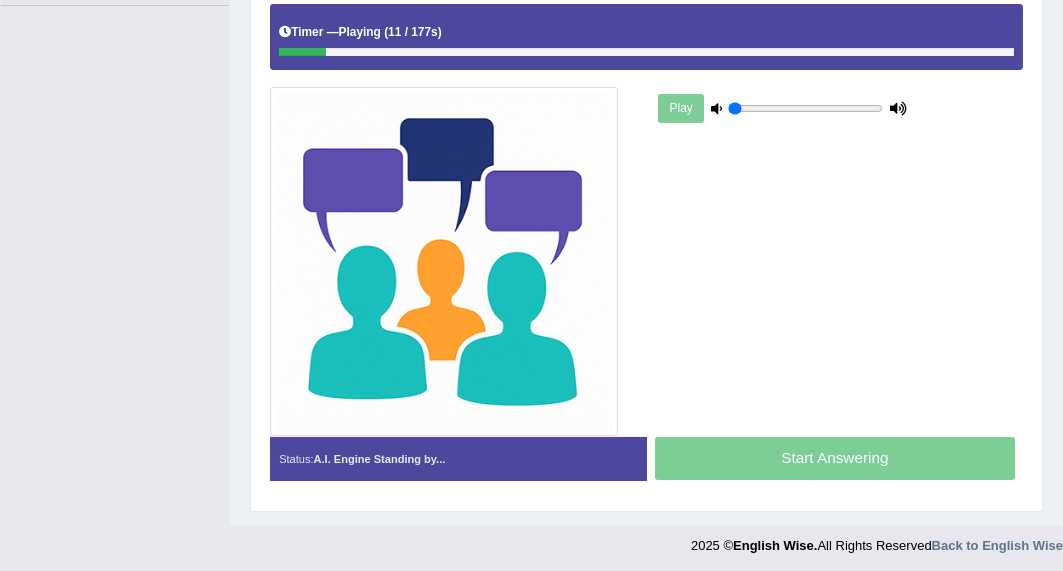 click at bounding box center [716, 108] 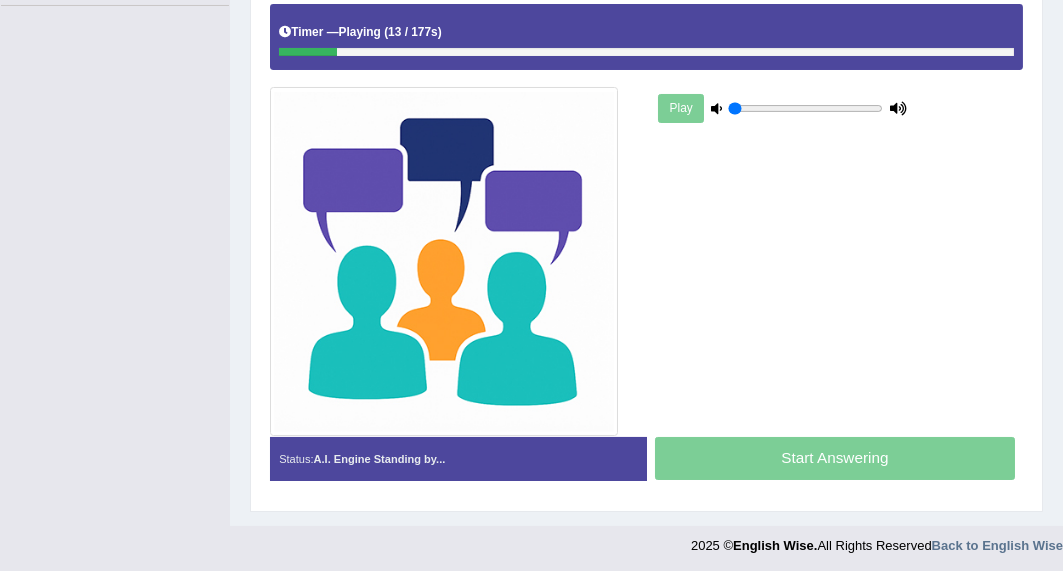drag, startPoint x: 778, startPoint y: 105, endPoint x: 704, endPoint y: 108, distance: 74.06078 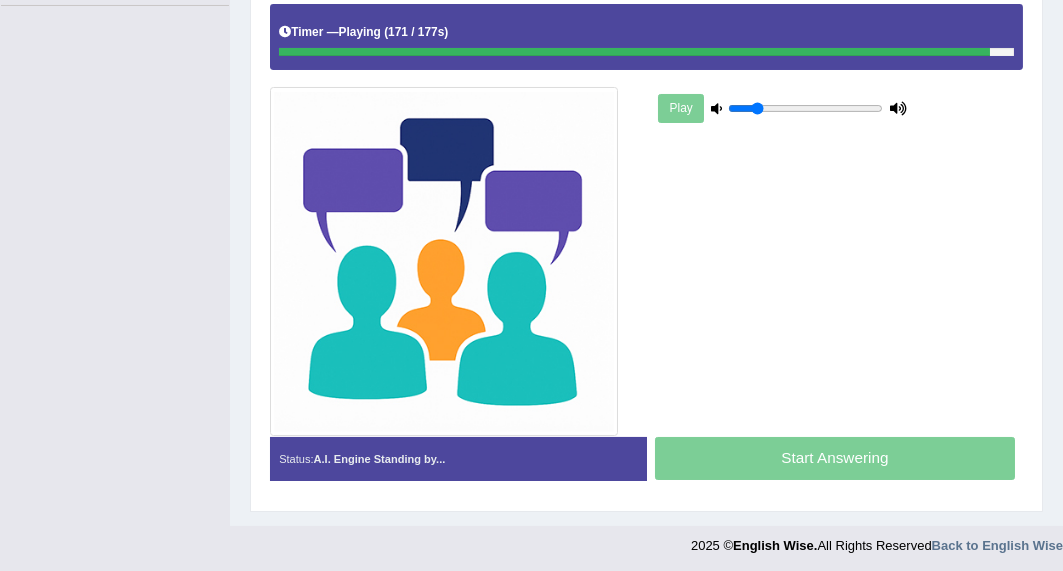 click at bounding box center (805, 109) 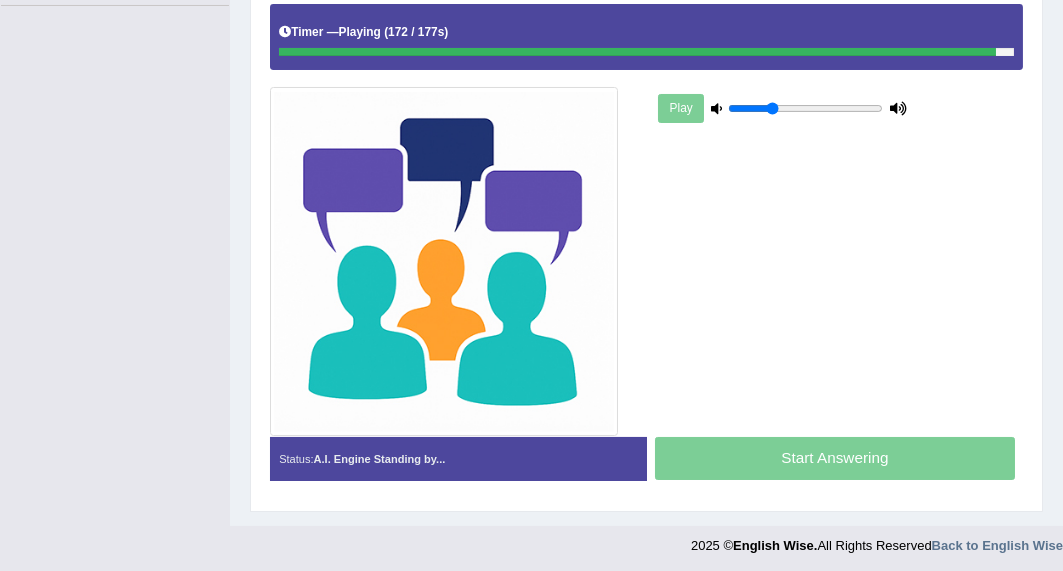 type on "0.3" 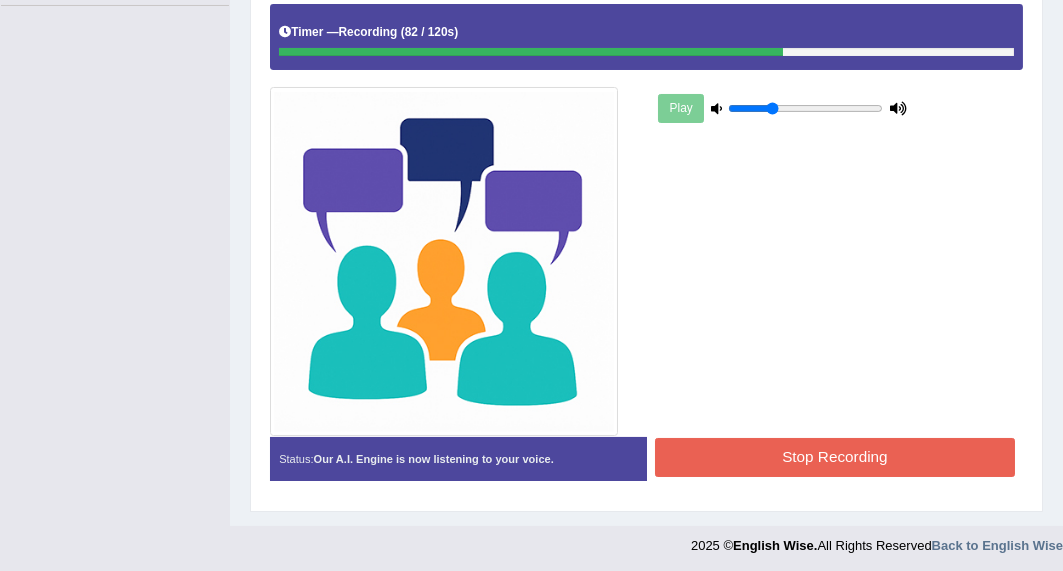 click on "Stop Recording" at bounding box center (835, 457) 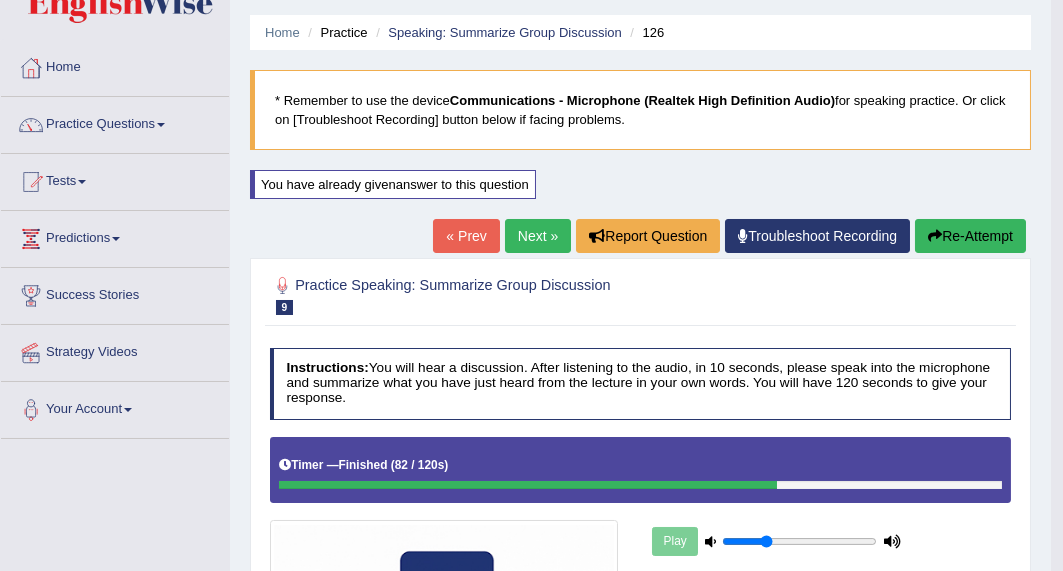 scroll, scrollTop: 58, scrollLeft: 0, axis: vertical 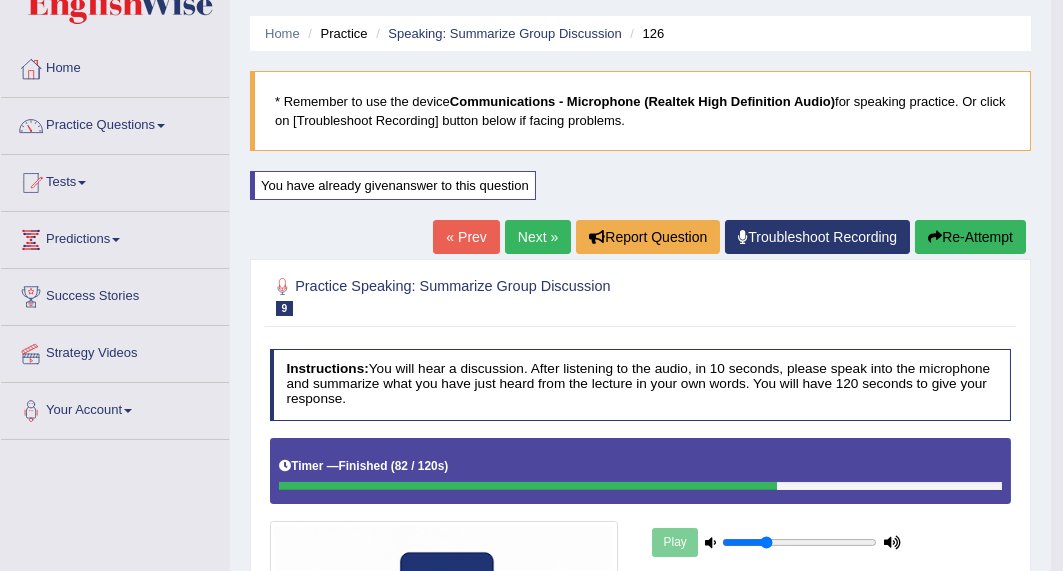 click on "Next »" at bounding box center (538, 237) 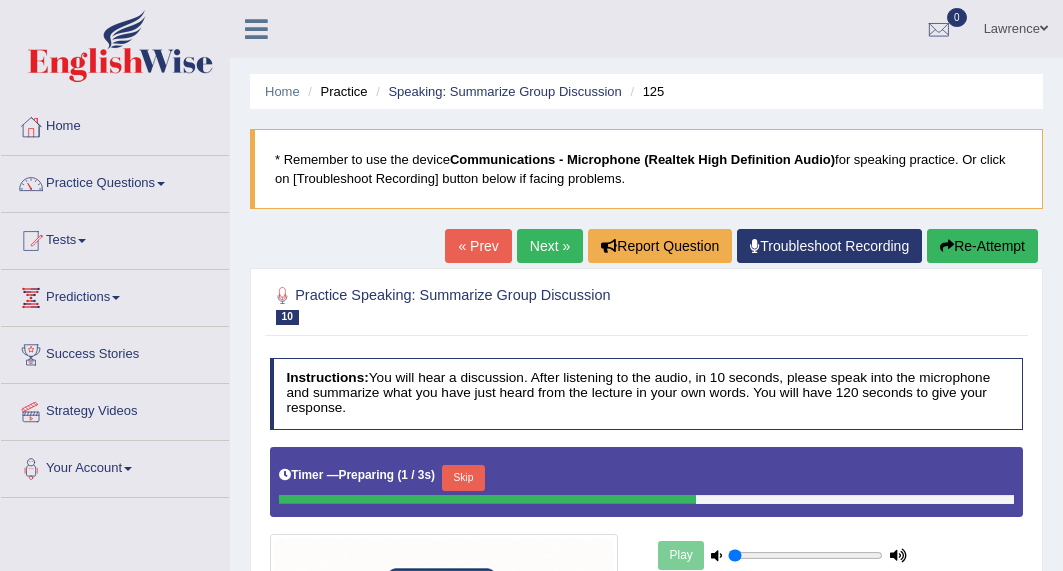 scroll, scrollTop: 0, scrollLeft: 0, axis: both 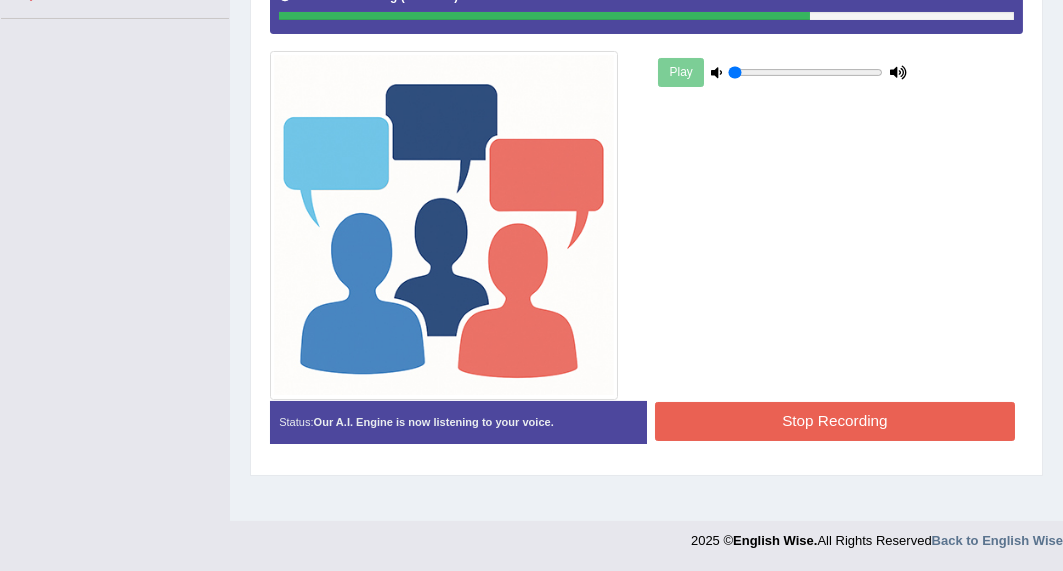 click on "Stop Recording" at bounding box center [835, 421] 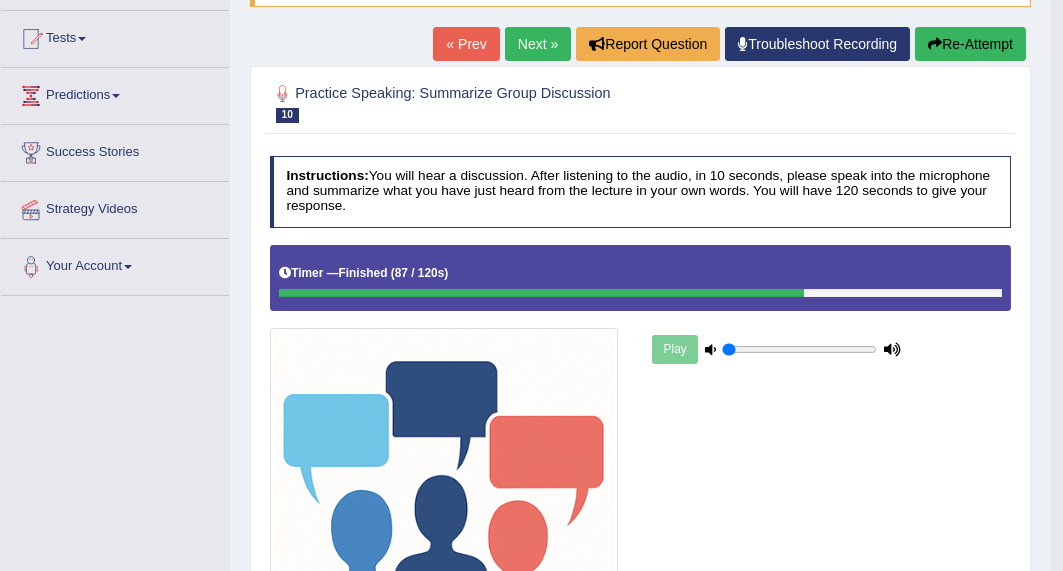 scroll, scrollTop: 79, scrollLeft: 0, axis: vertical 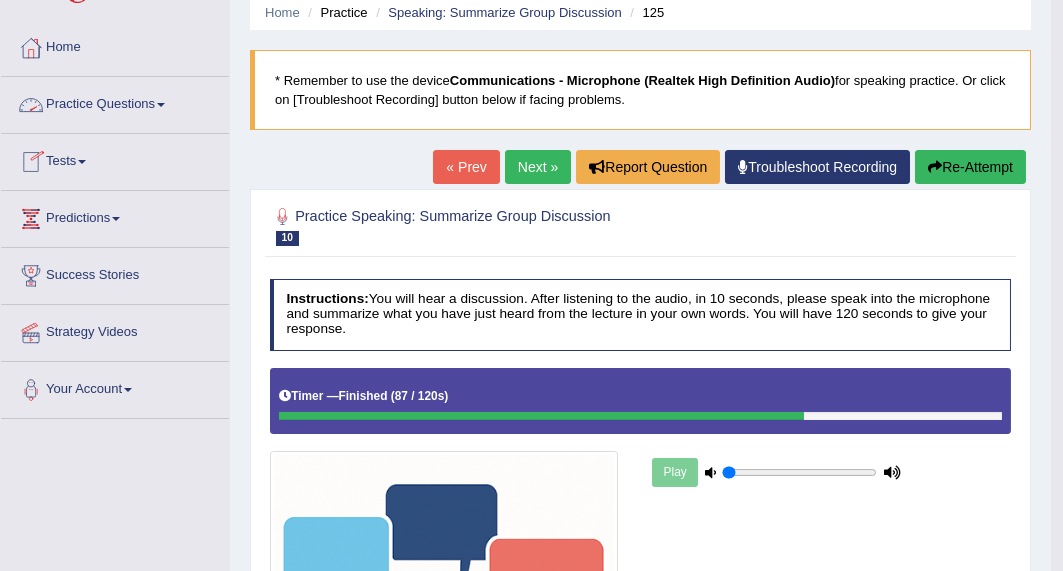 click on "Practice Questions" at bounding box center (115, 102) 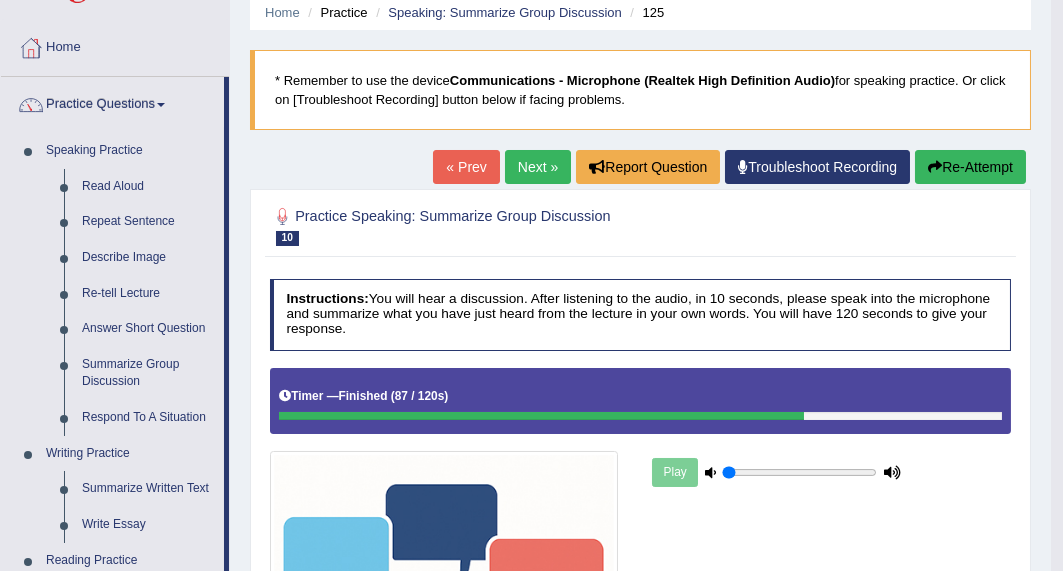 click on "Respond To A Situation" at bounding box center (148, 418) 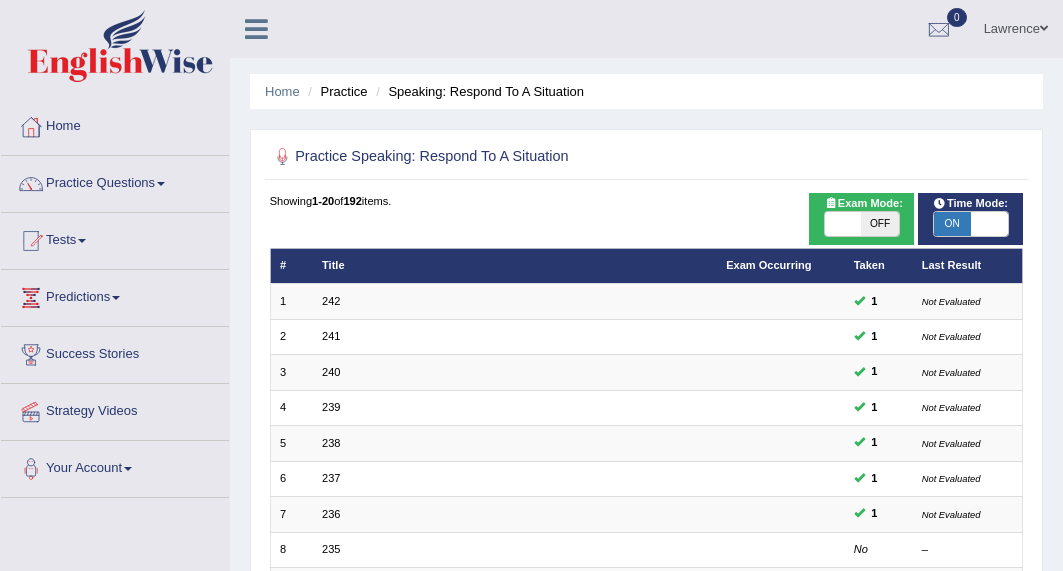 scroll, scrollTop: 240, scrollLeft: 0, axis: vertical 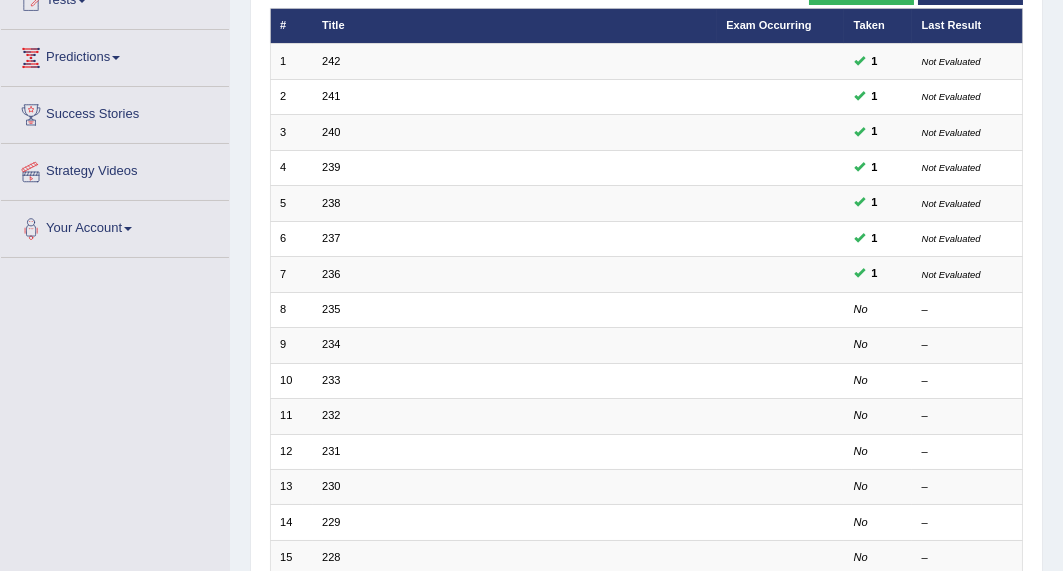 click on "235" at bounding box center (331, 309) 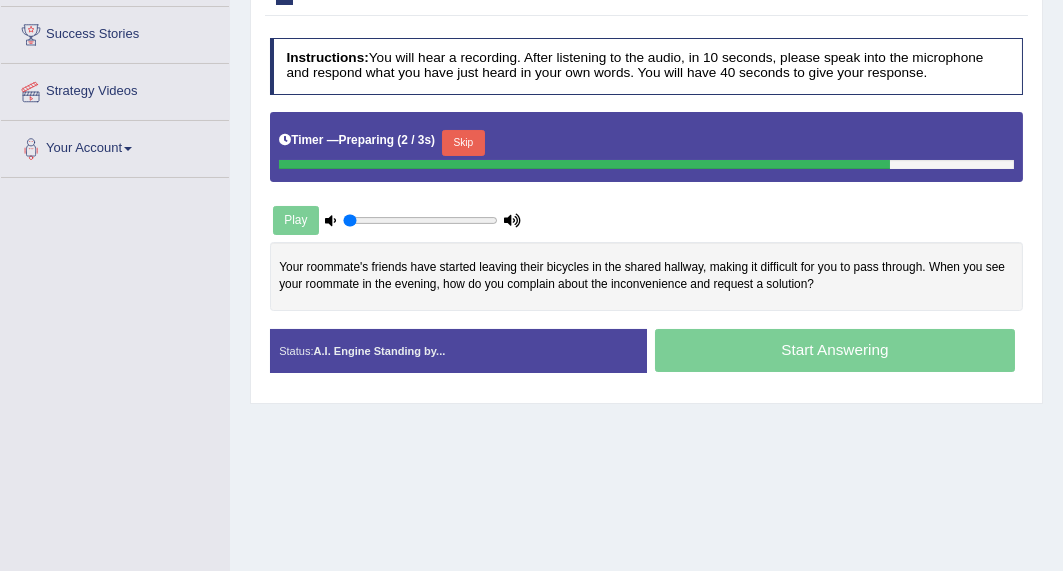 scroll, scrollTop: 320, scrollLeft: 0, axis: vertical 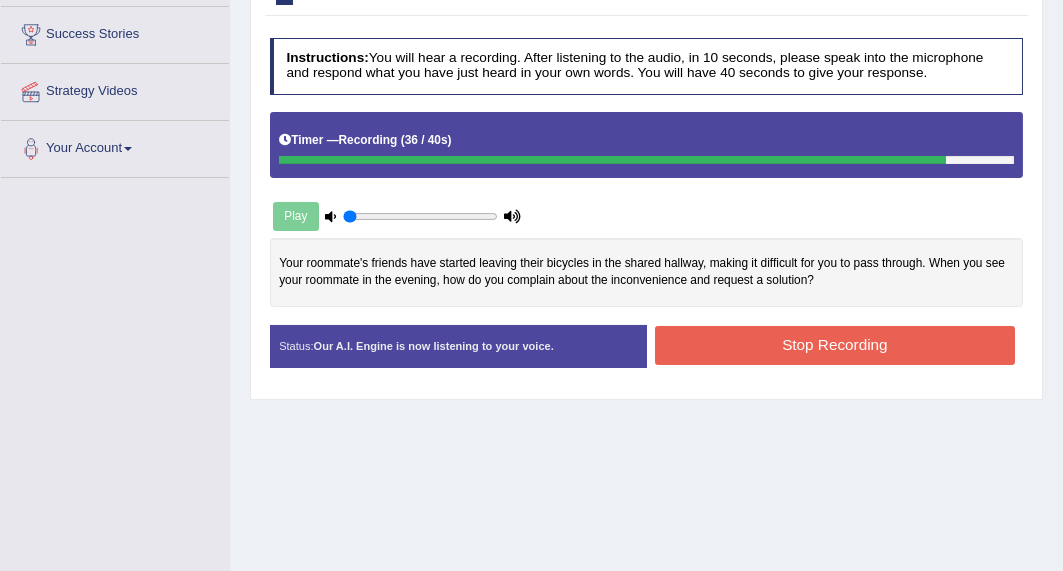 click on "Stop Recording" at bounding box center [835, 345] 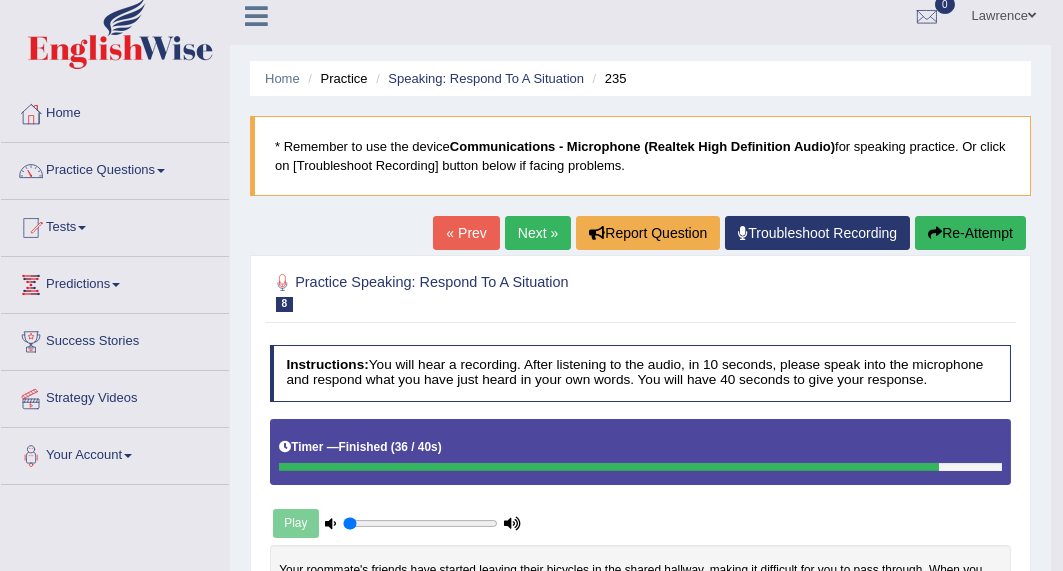 scroll, scrollTop: 0, scrollLeft: 0, axis: both 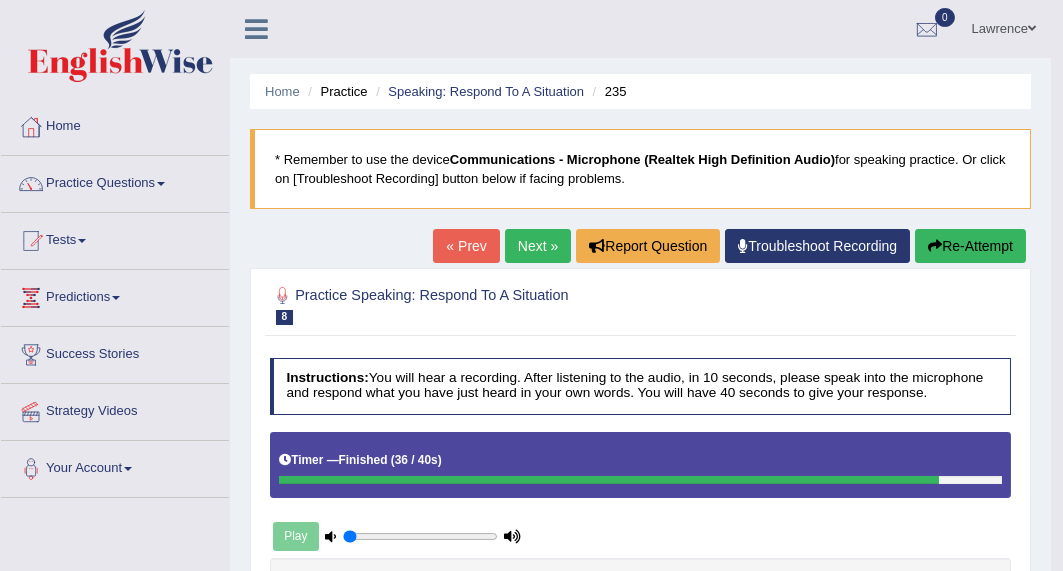 click on "Practice Questions" at bounding box center (115, 181) 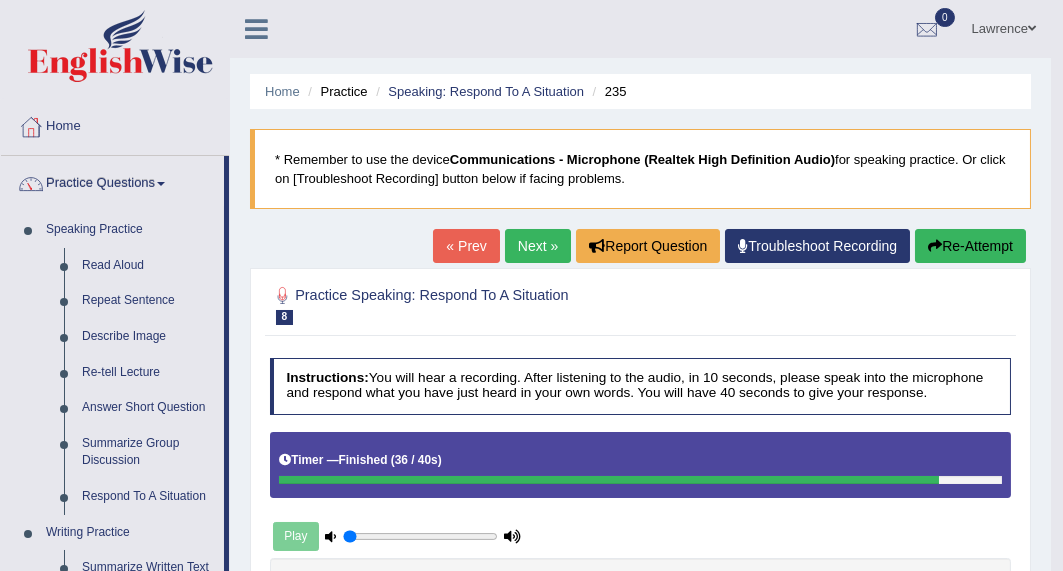 click on "Respond To A Situation" at bounding box center [148, 497] 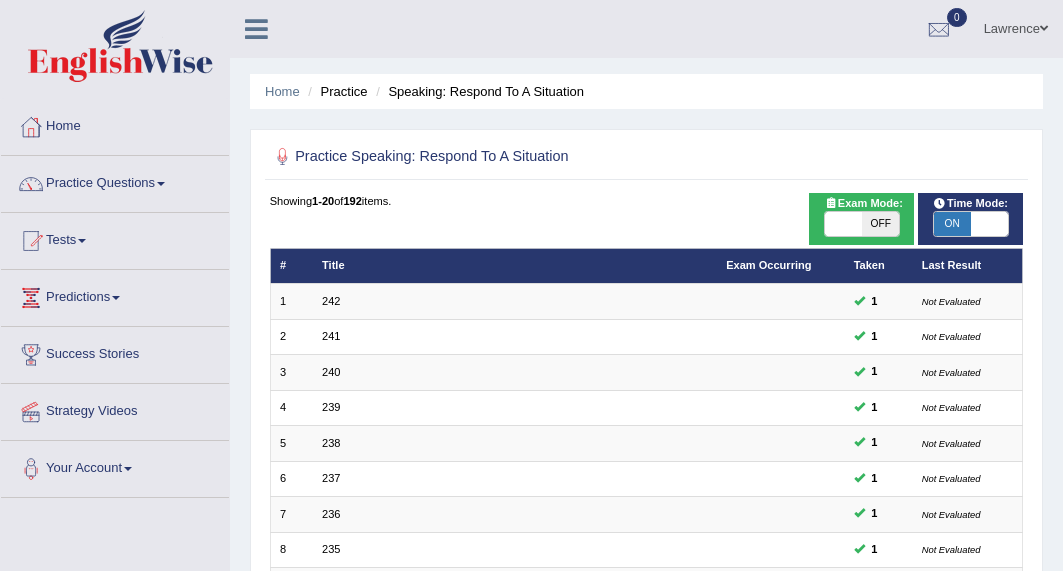 scroll, scrollTop: 318, scrollLeft: 0, axis: vertical 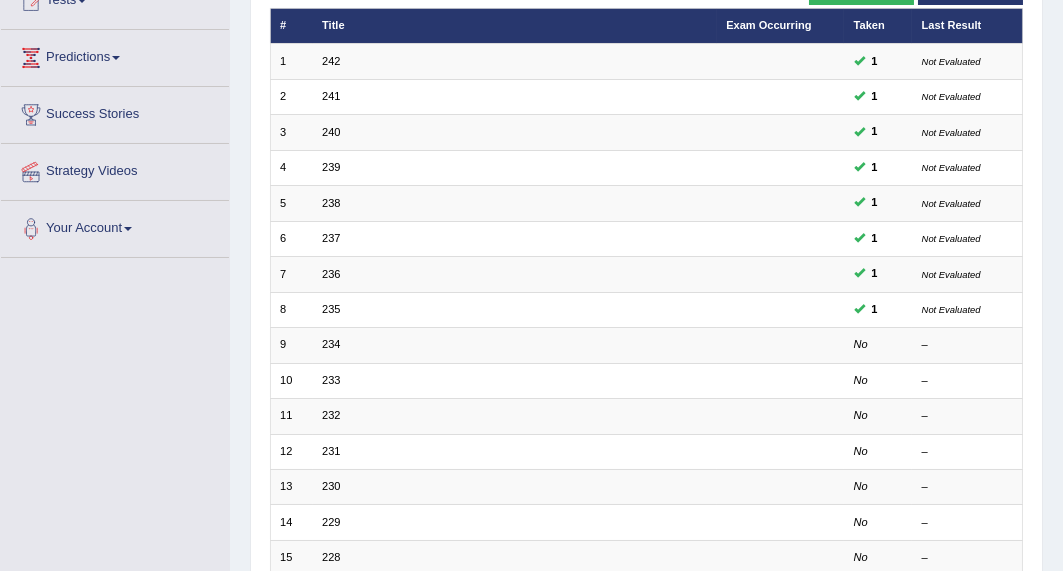 click on "234" at bounding box center [331, 344] 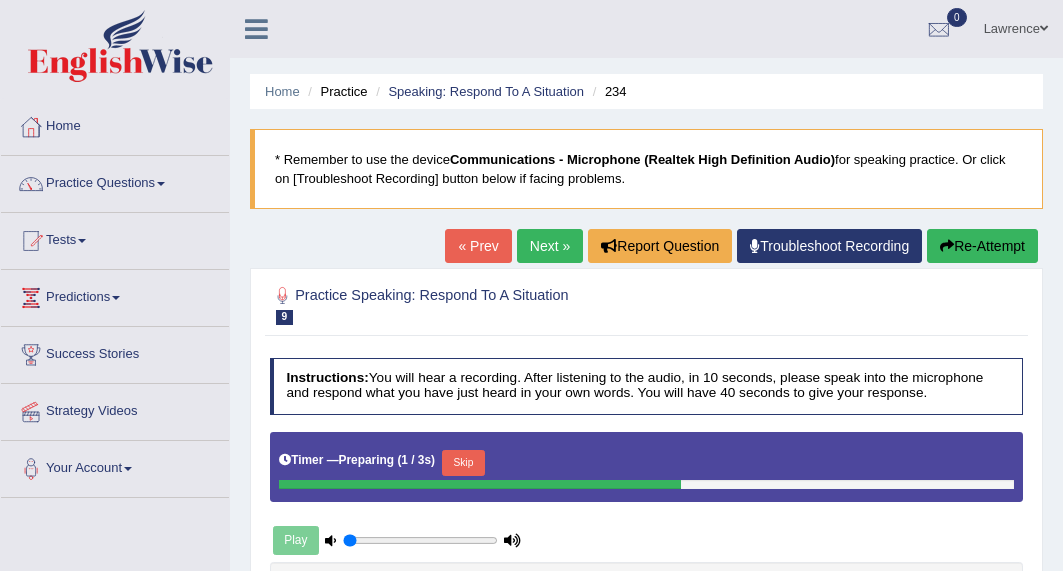scroll, scrollTop: 160, scrollLeft: 0, axis: vertical 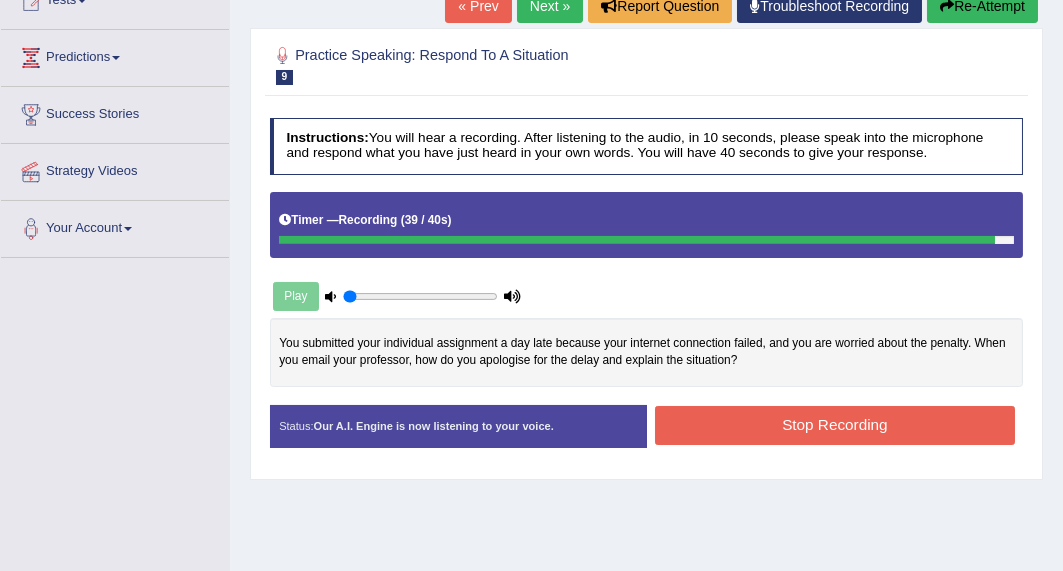 click on "Stop Recording" at bounding box center [835, 425] 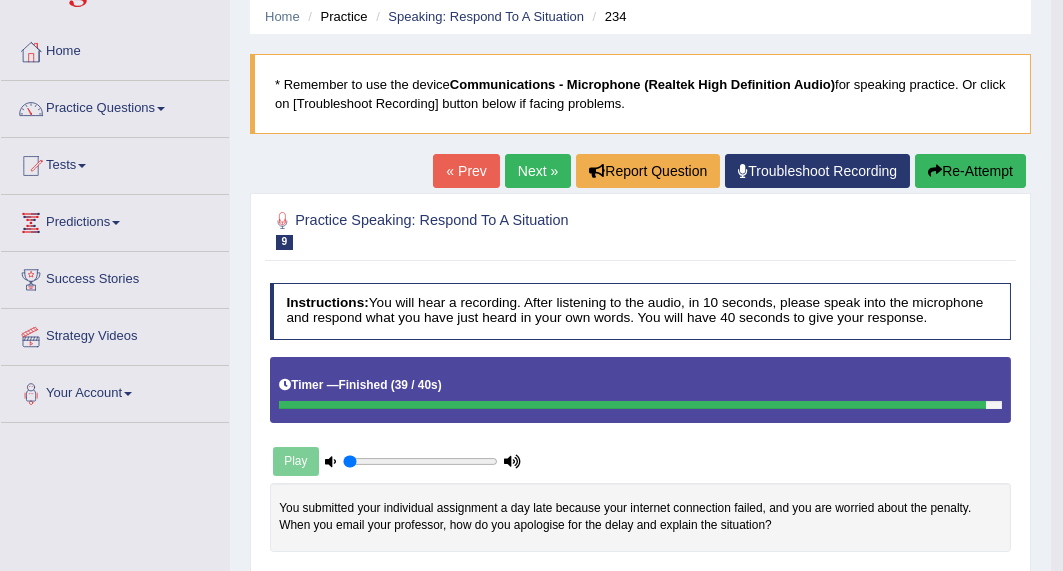 scroll, scrollTop: 0, scrollLeft: 0, axis: both 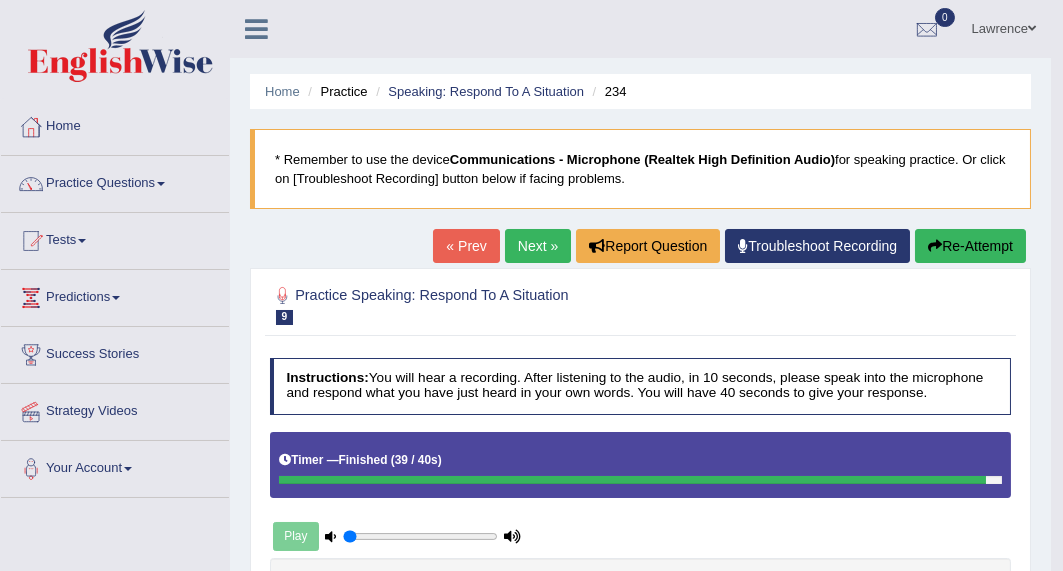 click on "Next »" at bounding box center (538, 246) 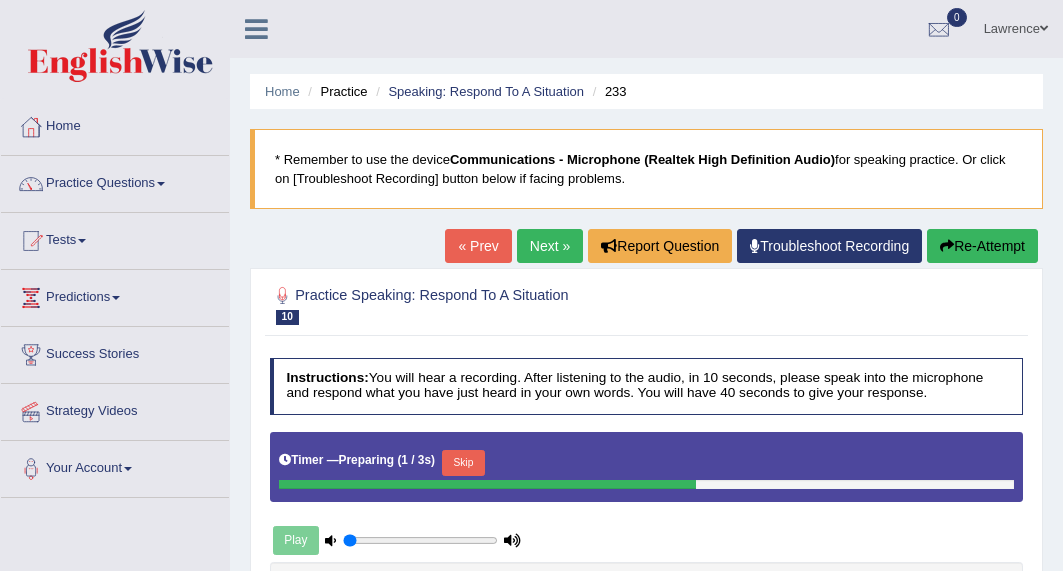 scroll, scrollTop: 320, scrollLeft: 0, axis: vertical 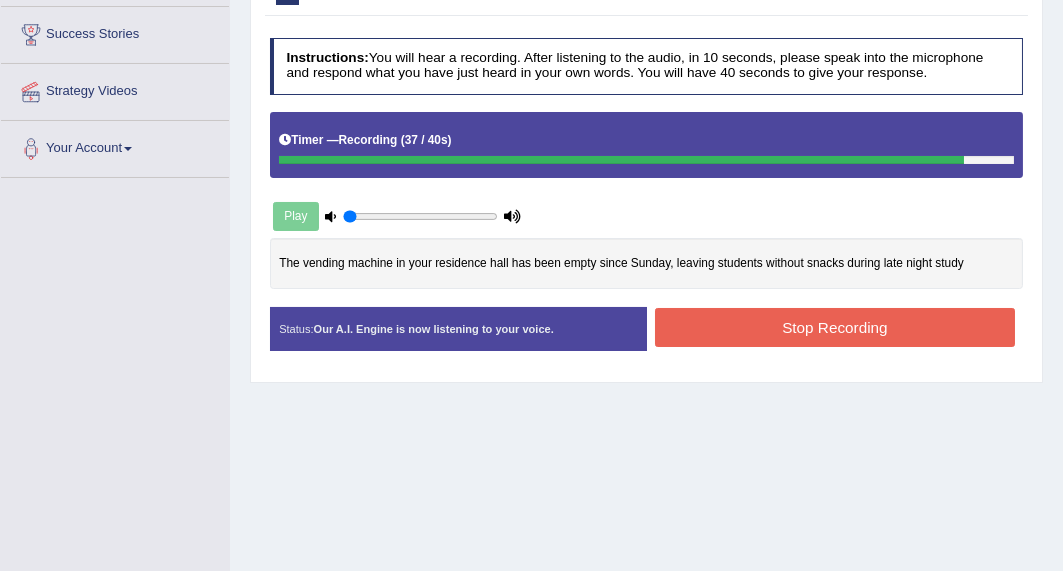 click on "Stop Recording" at bounding box center (835, 327) 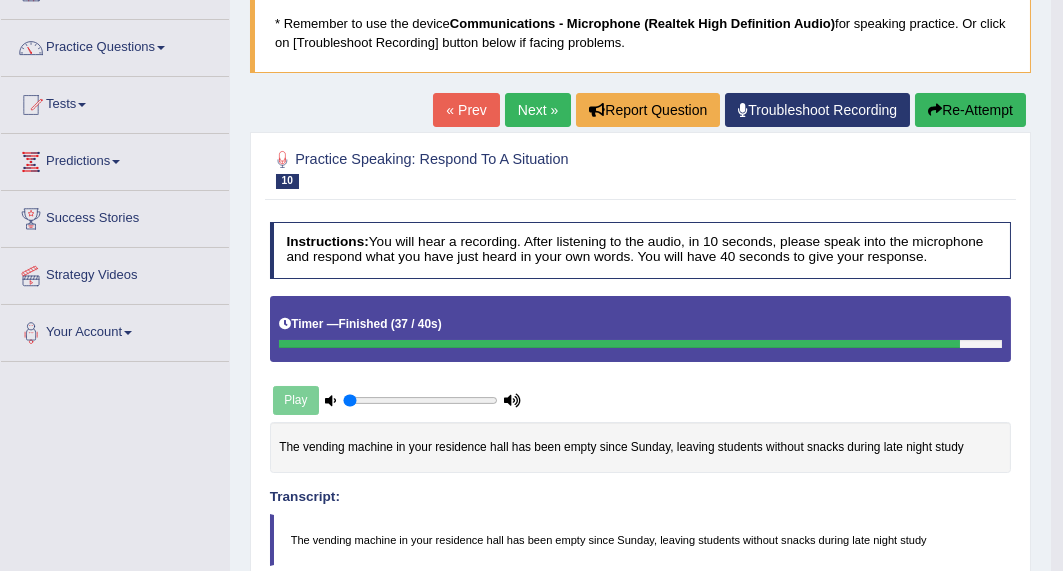 scroll, scrollTop: 0, scrollLeft: 0, axis: both 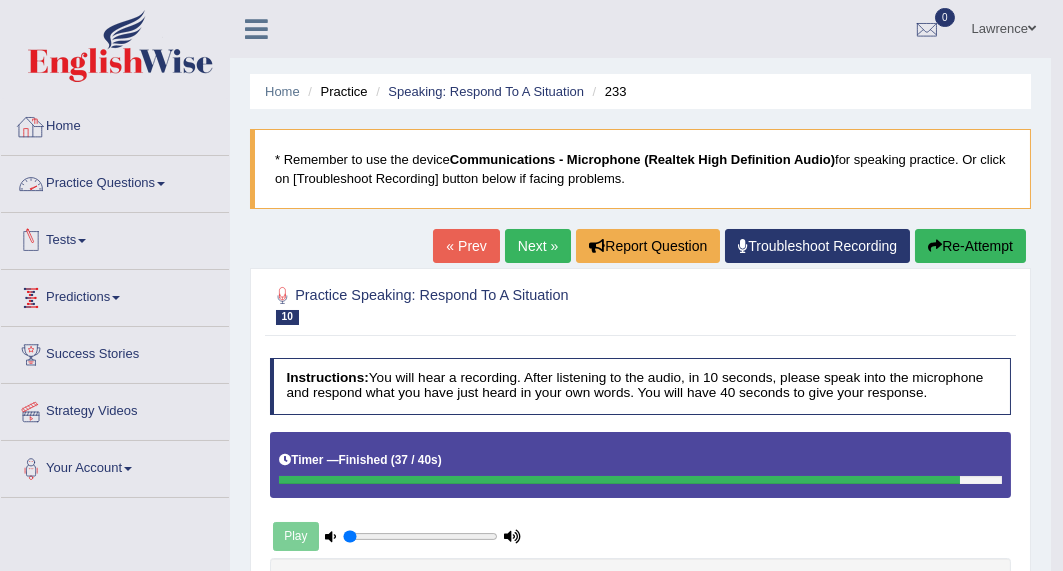 click on "Home" at bounding box center [115, 124] 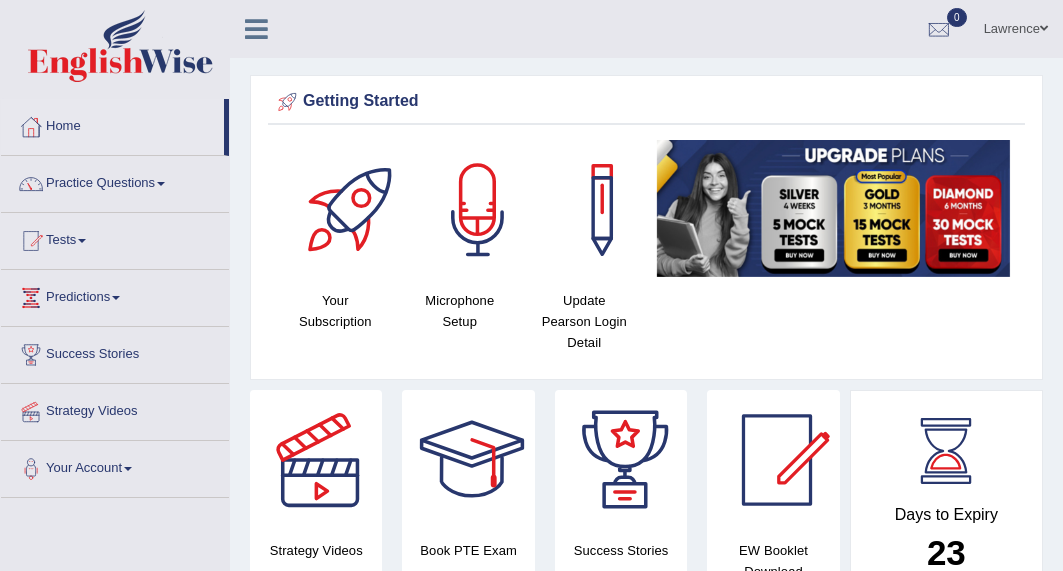 scroll, scrollTop: 1040, scrollLeft: 0, axis: vertical 